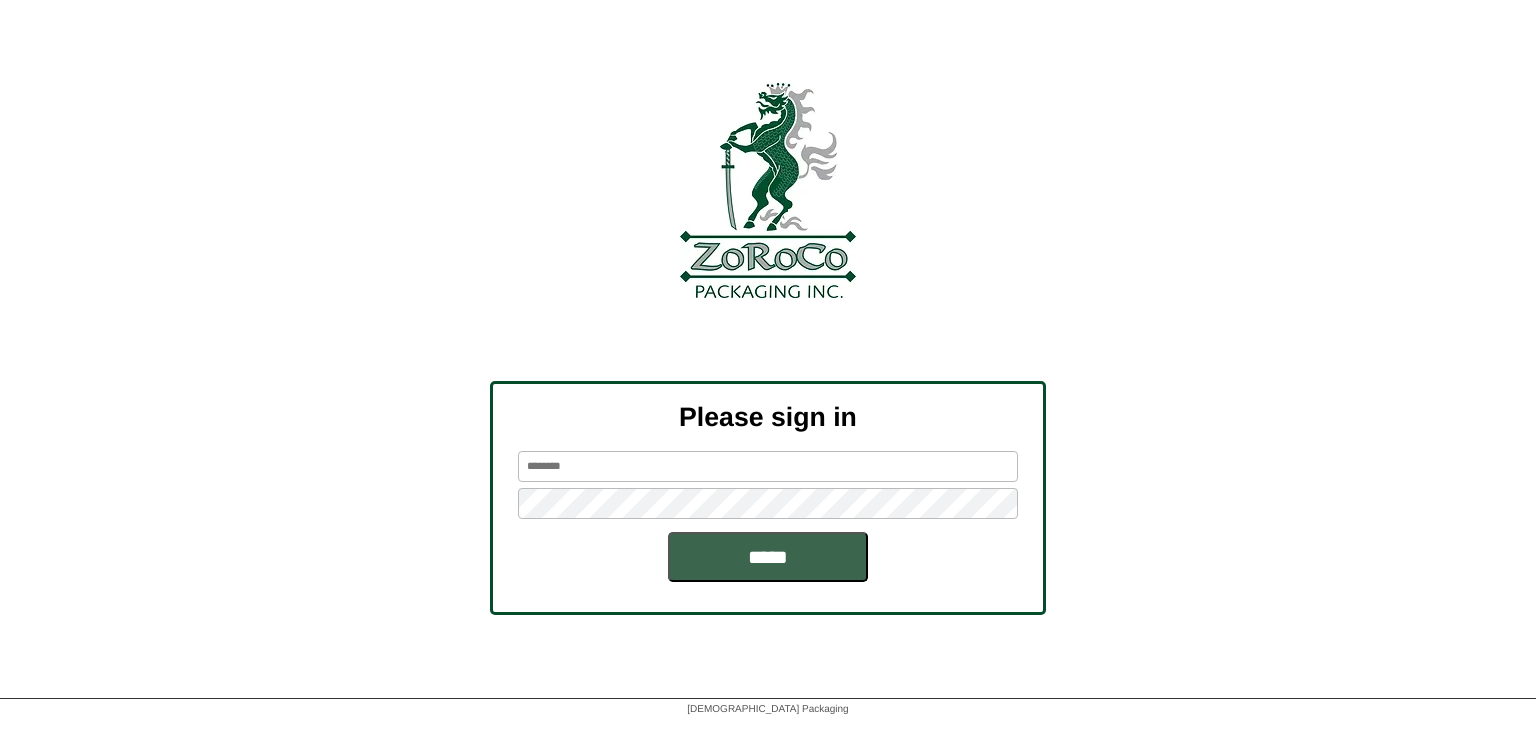 scroll, scrollTop: 0, scrollLeft: 0, axis: both 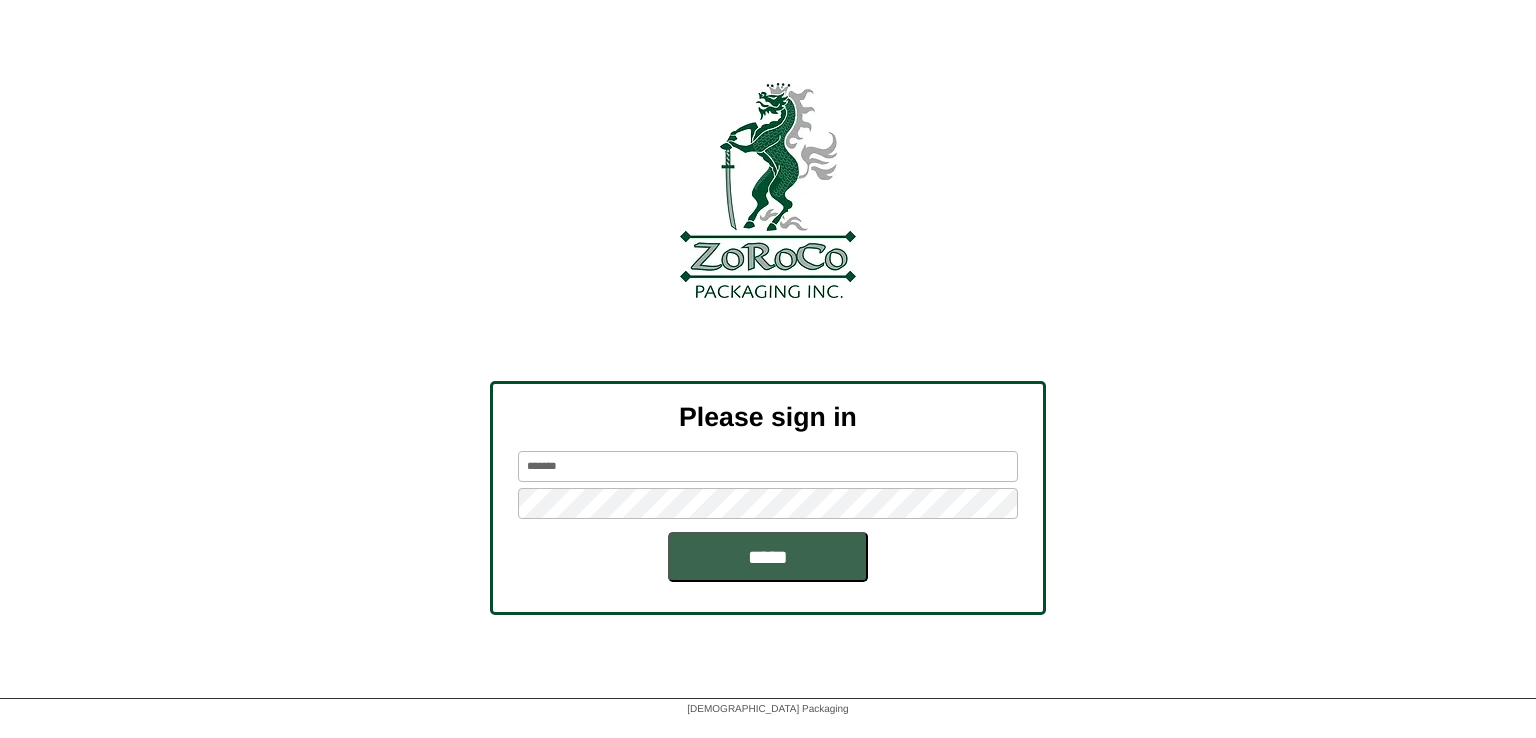 type on "*******" 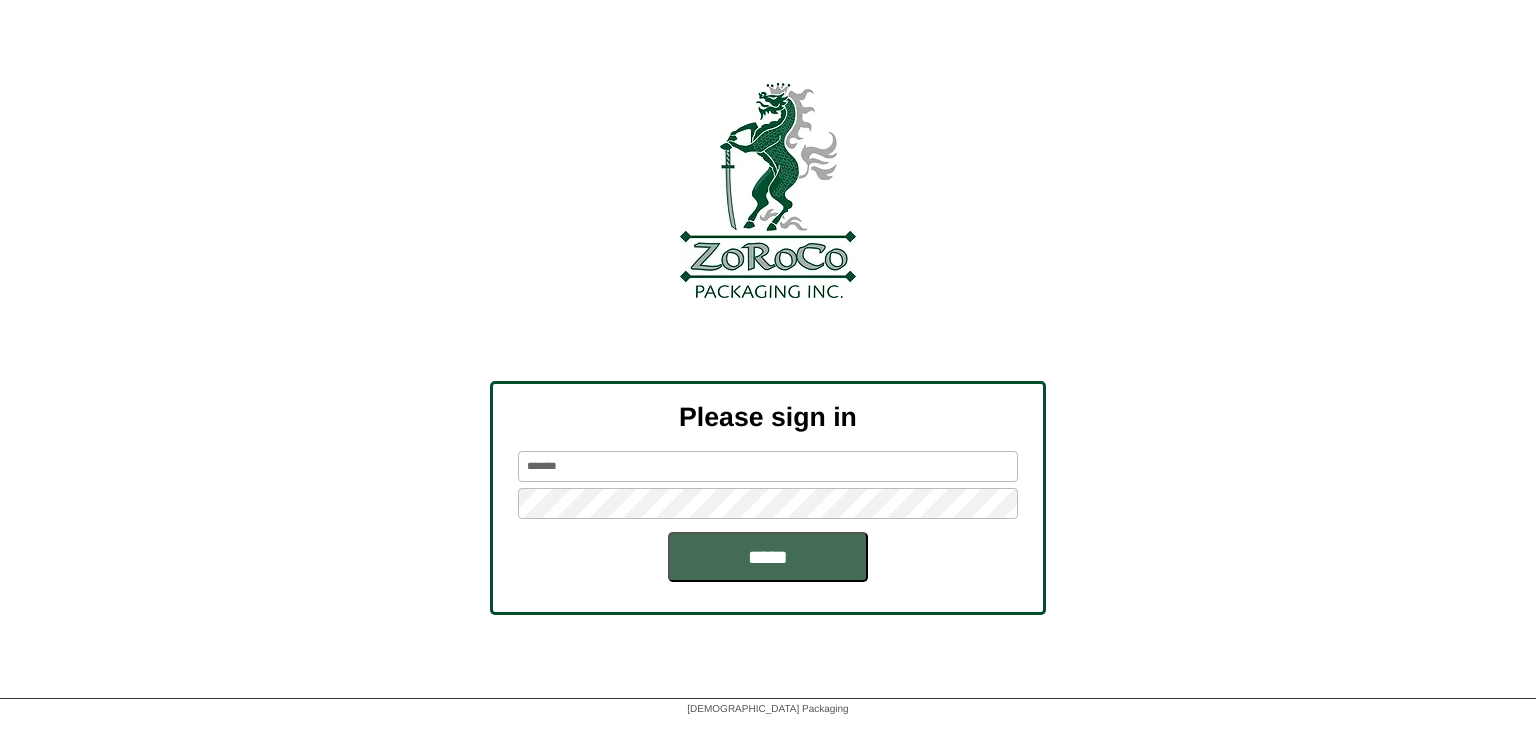 click on "*****" at bounding box center [768, 557] 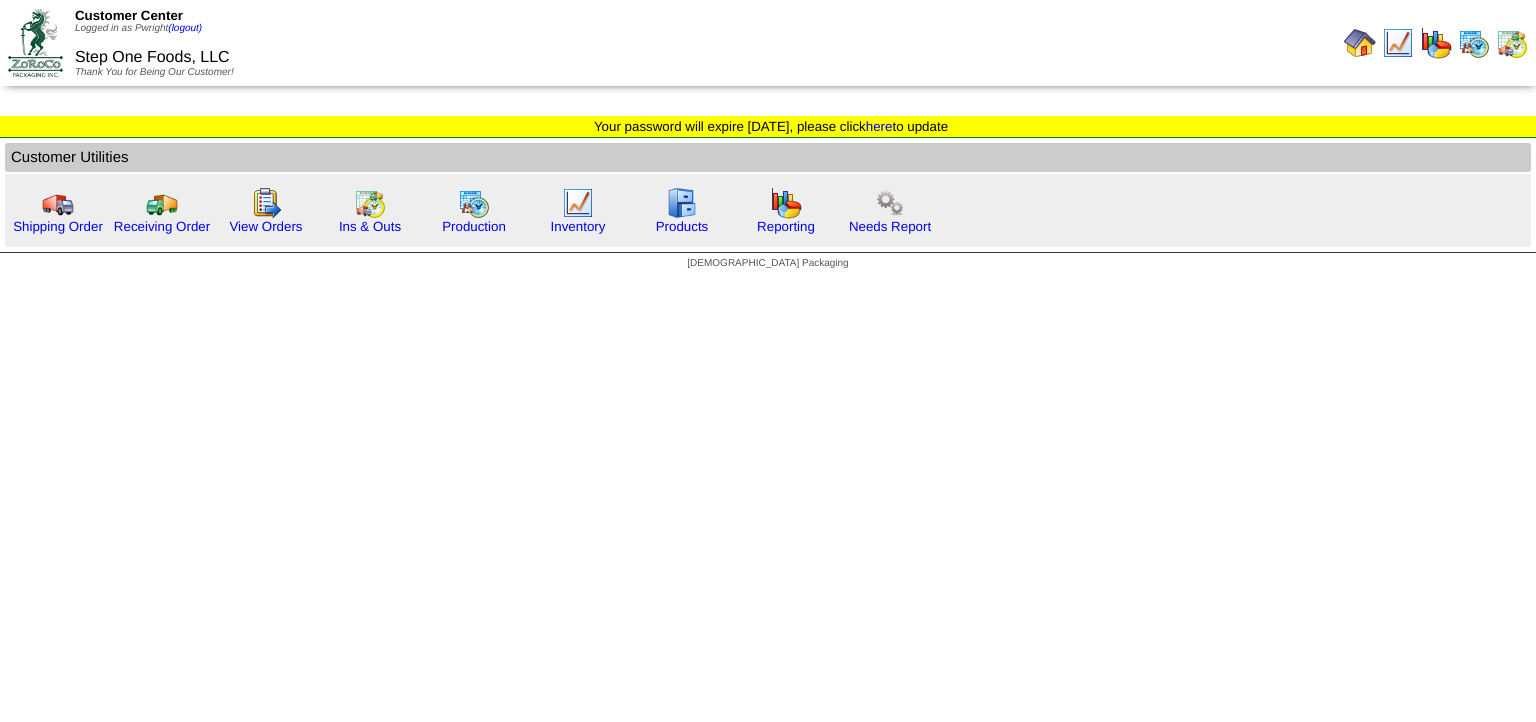 scroll, scrollTop: 0, scrollLeft: 0, axis: both 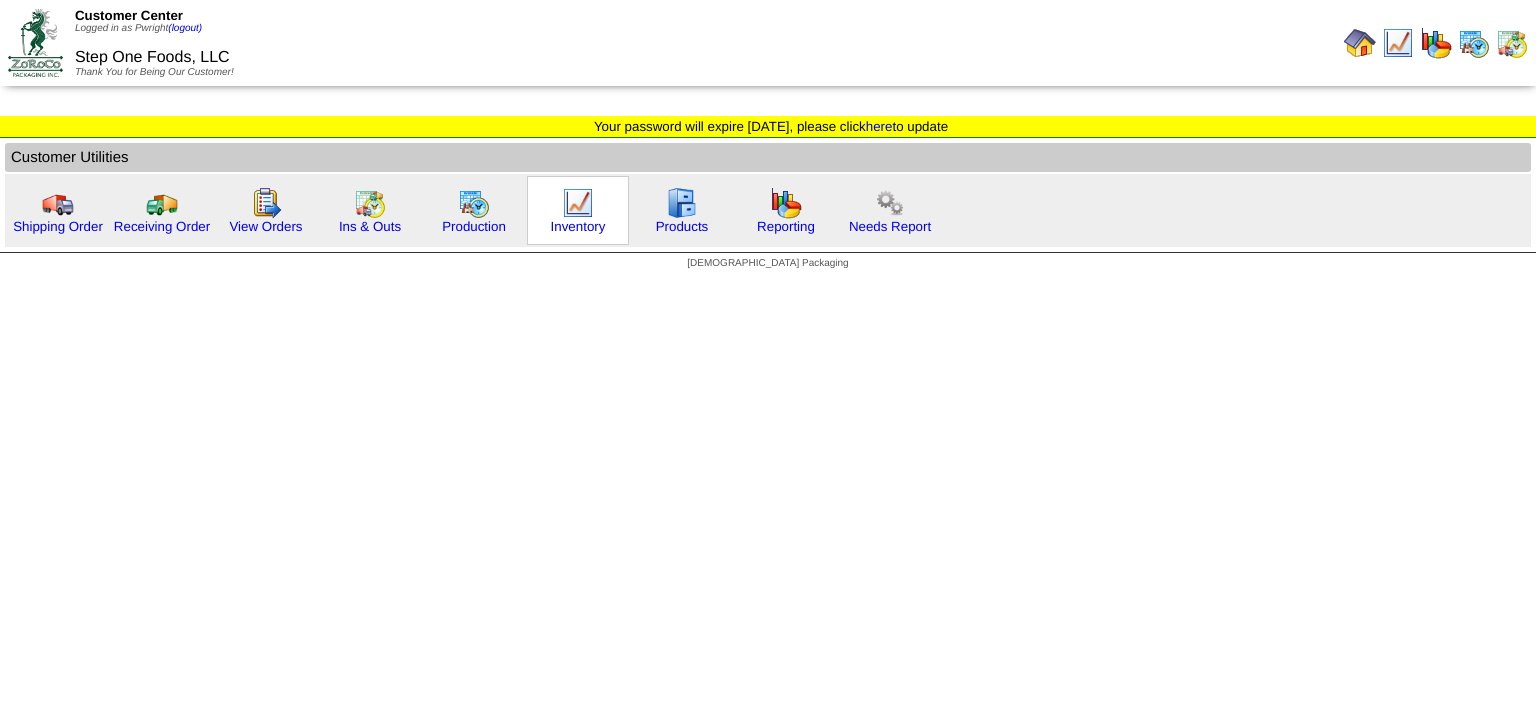drag, startPoint x: 1534, startPoint y: 166, endPoint x: 581, endPoint y: 198, distance: 953.5371 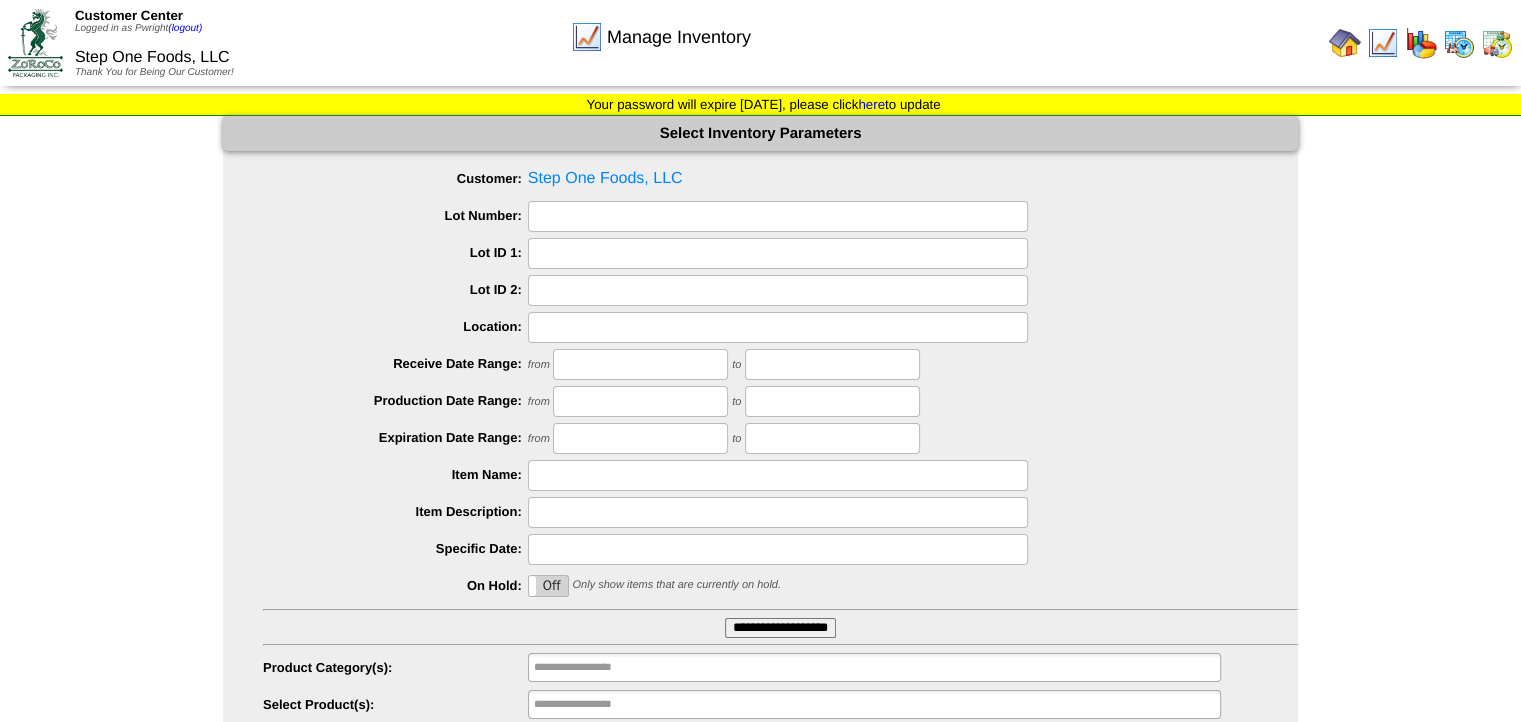 scroll, scrollTop: 93, scrollLeft: 0, axis: vertical 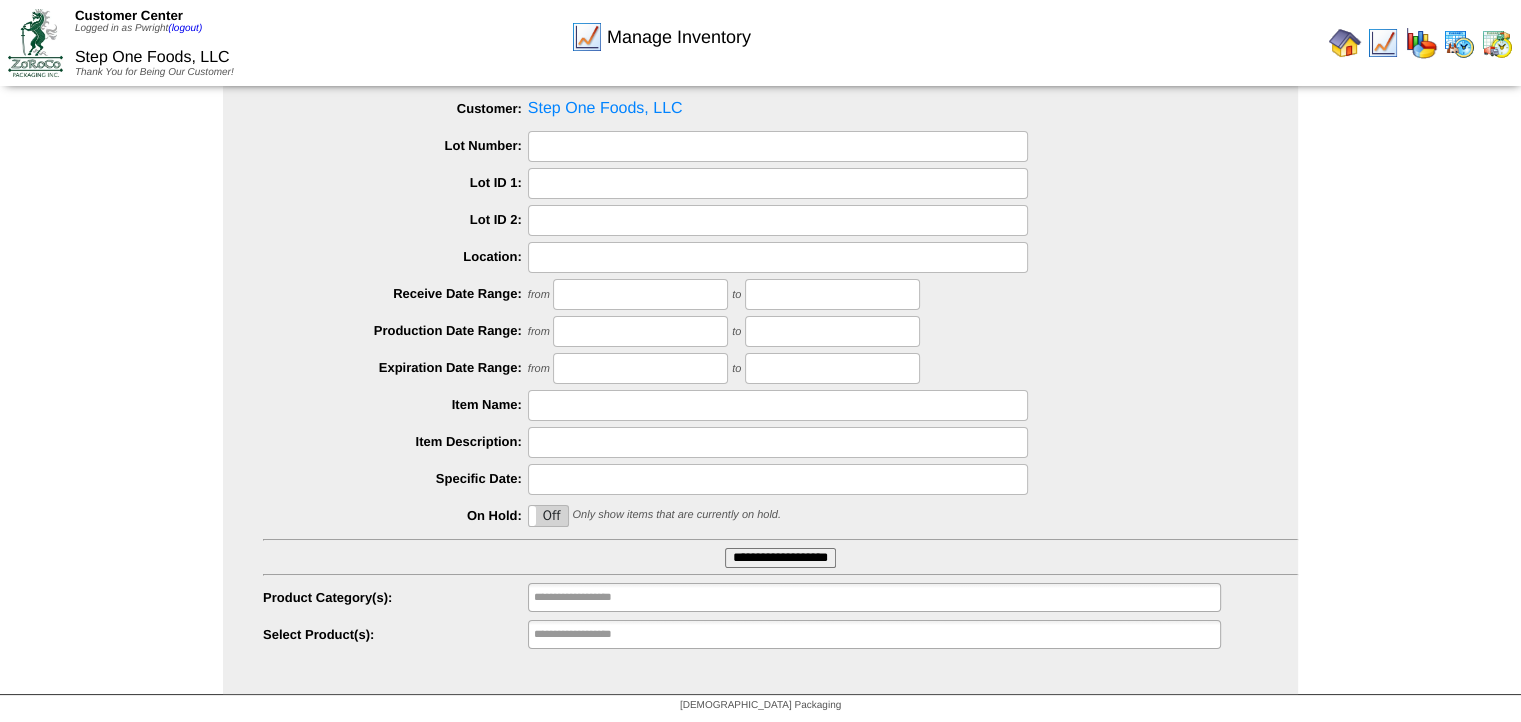 click on "**********" at bounding box center (780, 558) 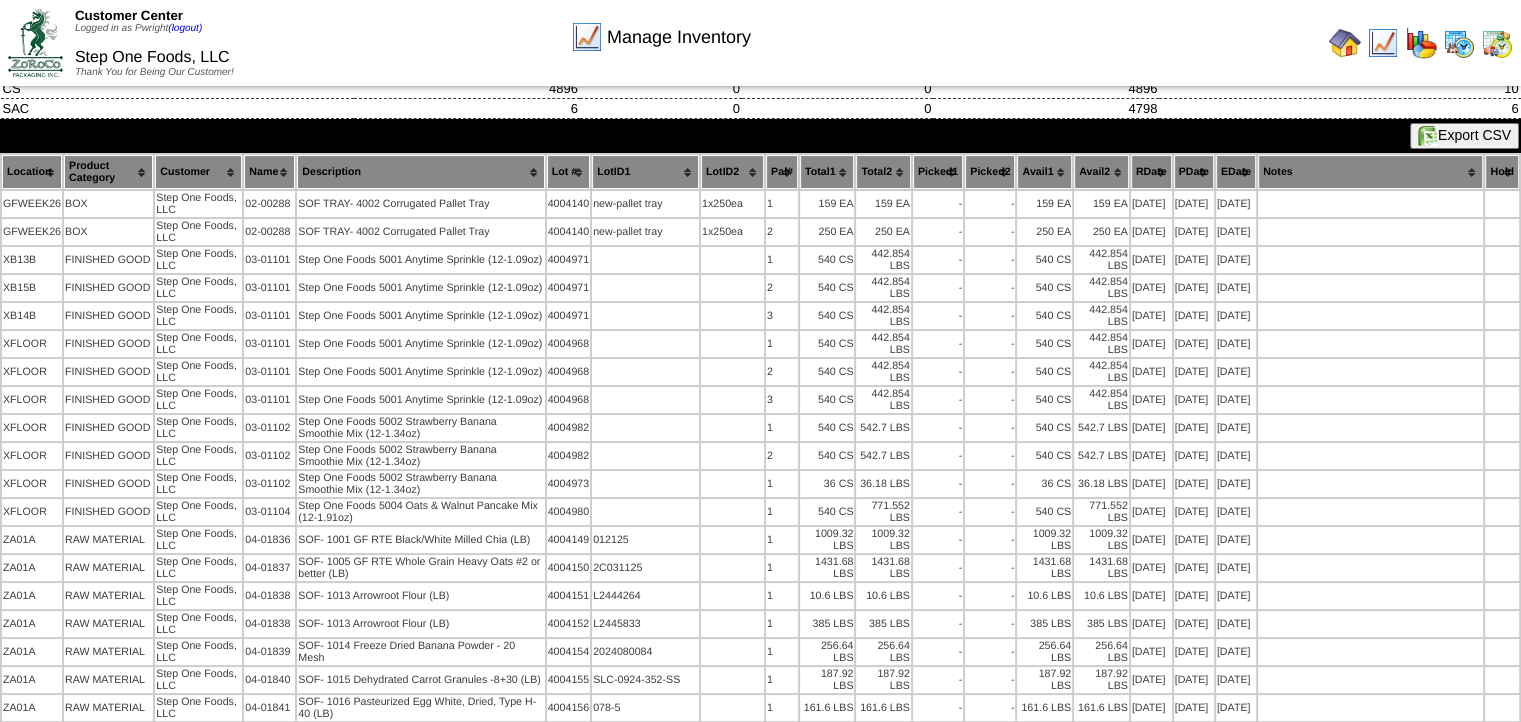scroll, scrollTop: 0, scrollLeft: 0, axis: both 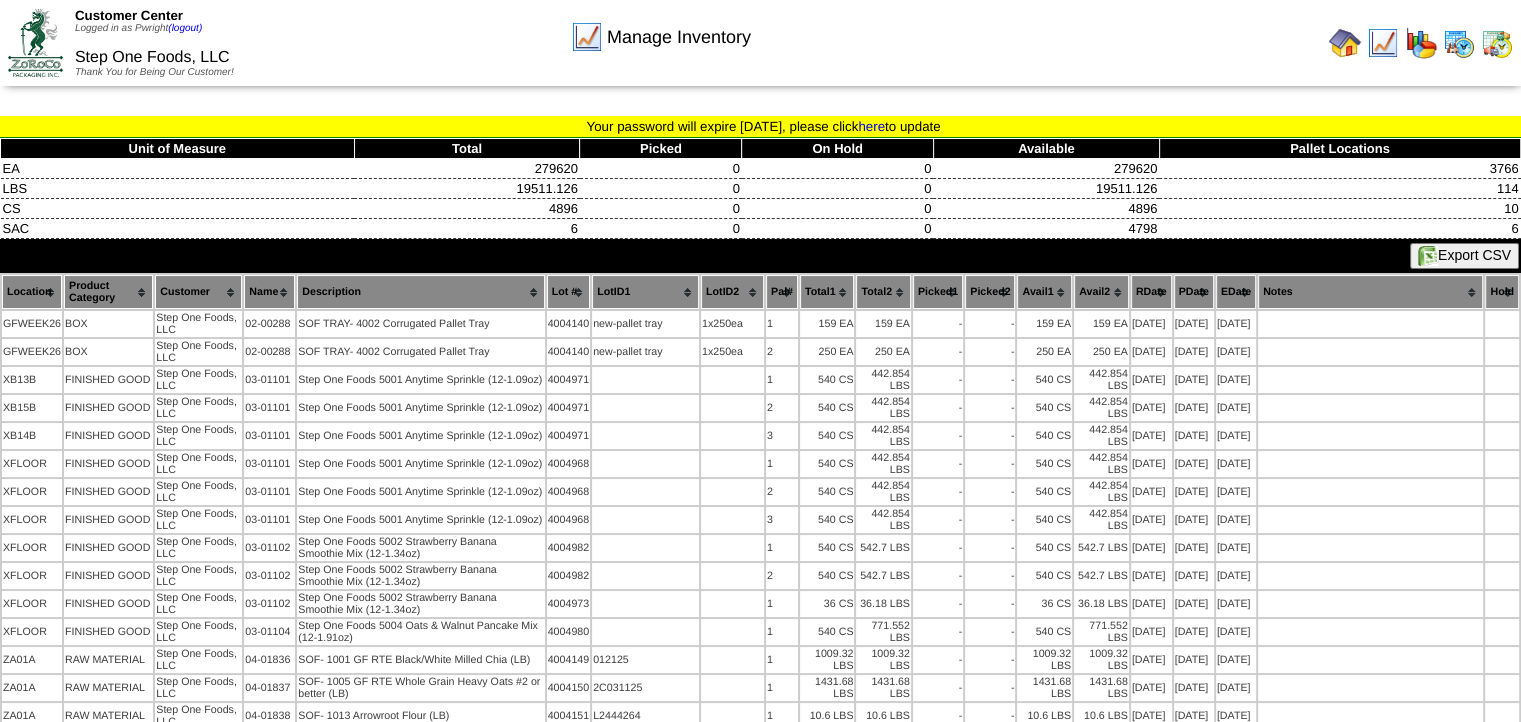 click on "Export CSV" at bounding box center [1464, 256] 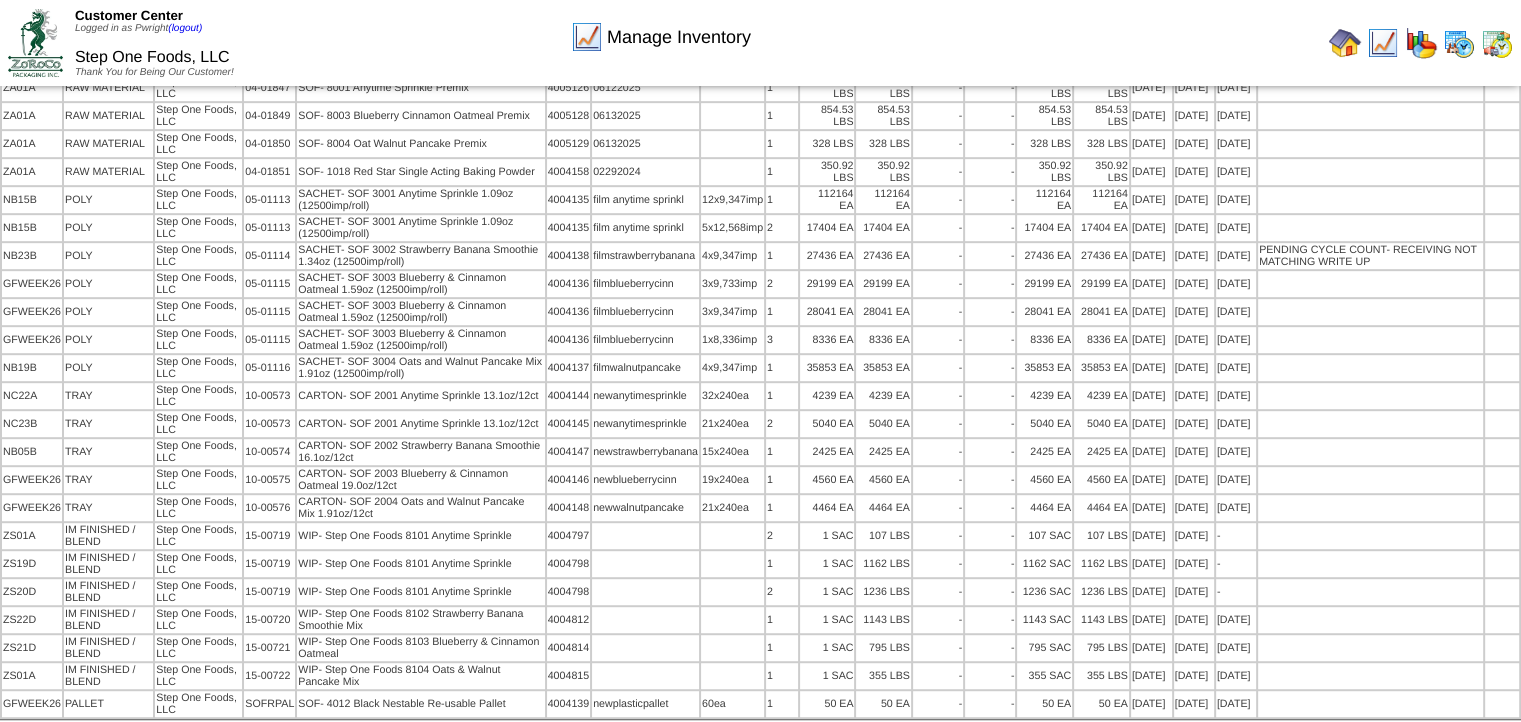 scroll, scrollTop: 968, scrollLeft: 0, axis: vertical 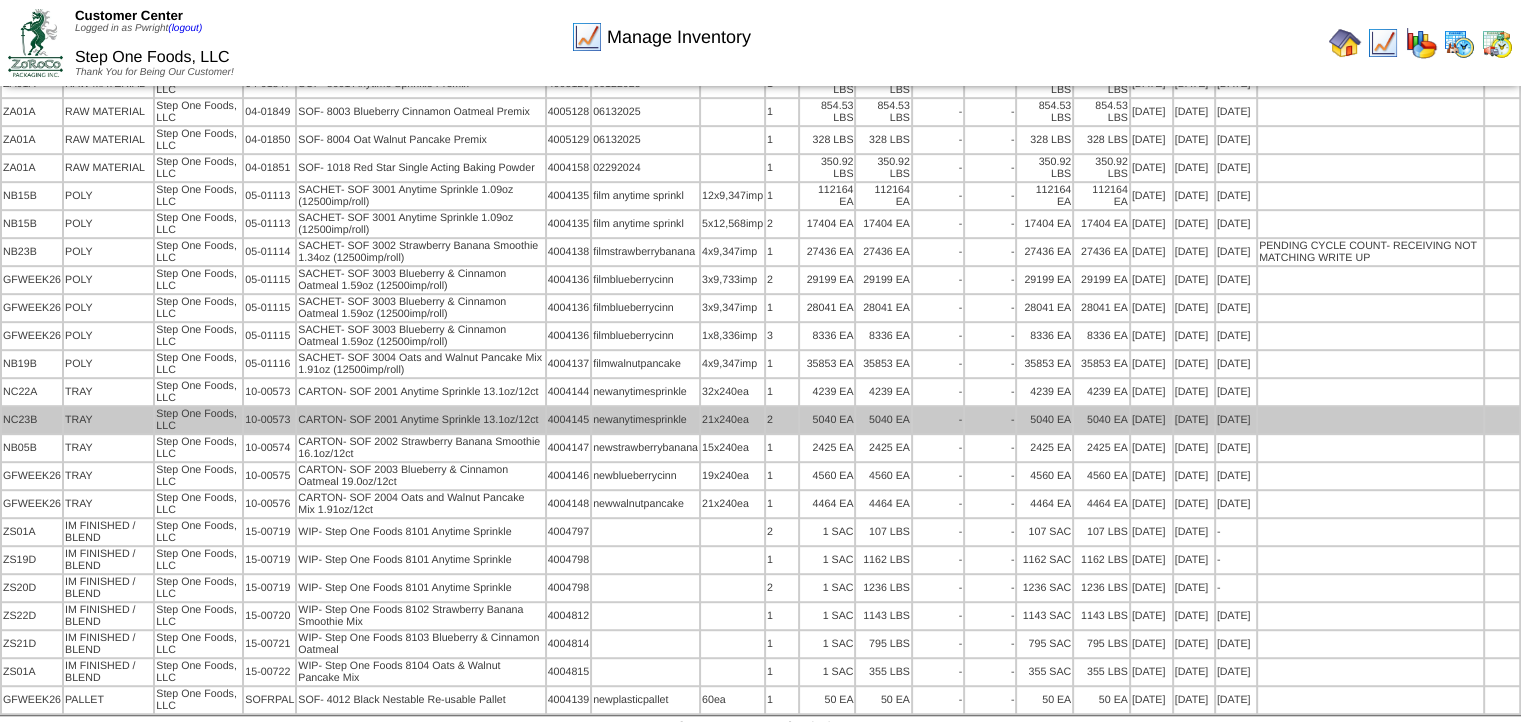 click on "Step One Foods, LLC" at bounding box center (198, 420) 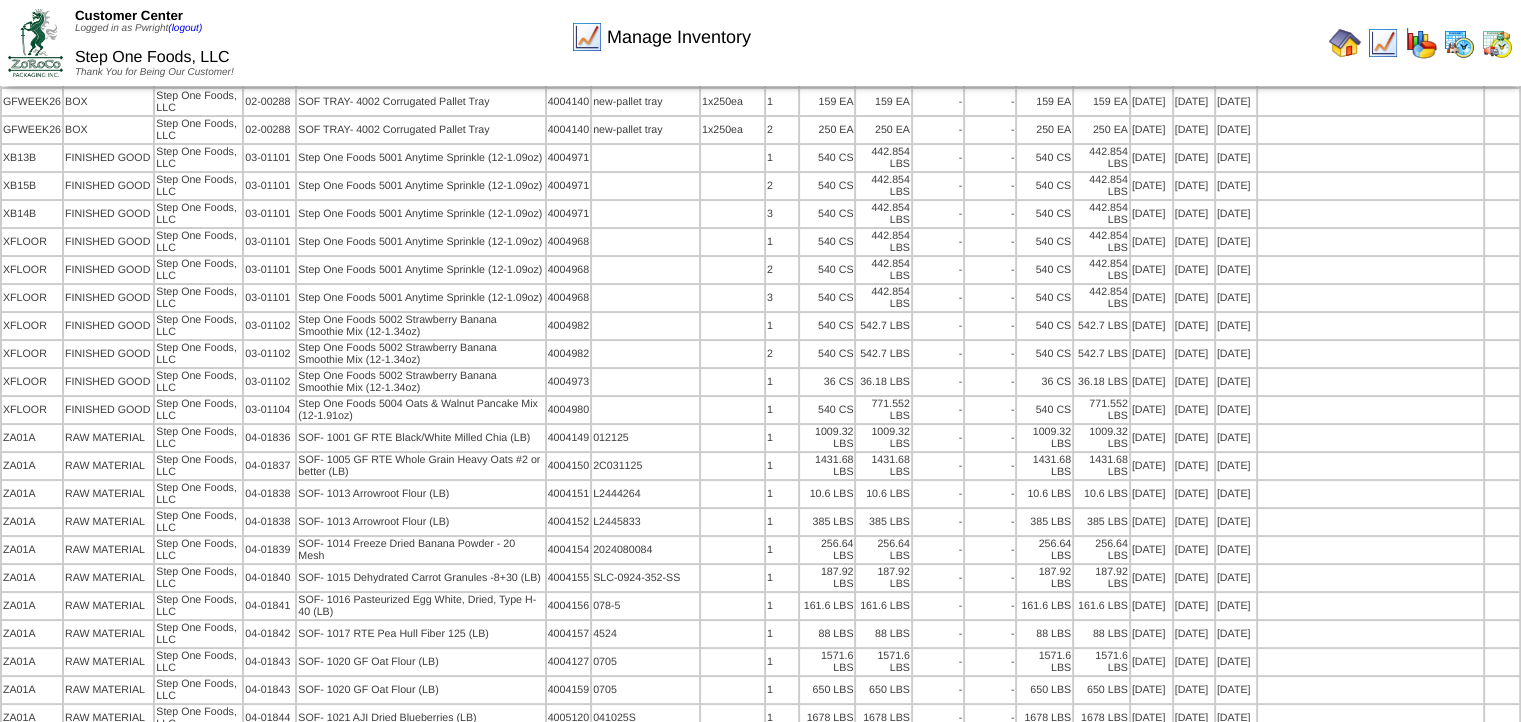 scroll, scrollTop: 68, scrollLeft: 0, axis: vertical 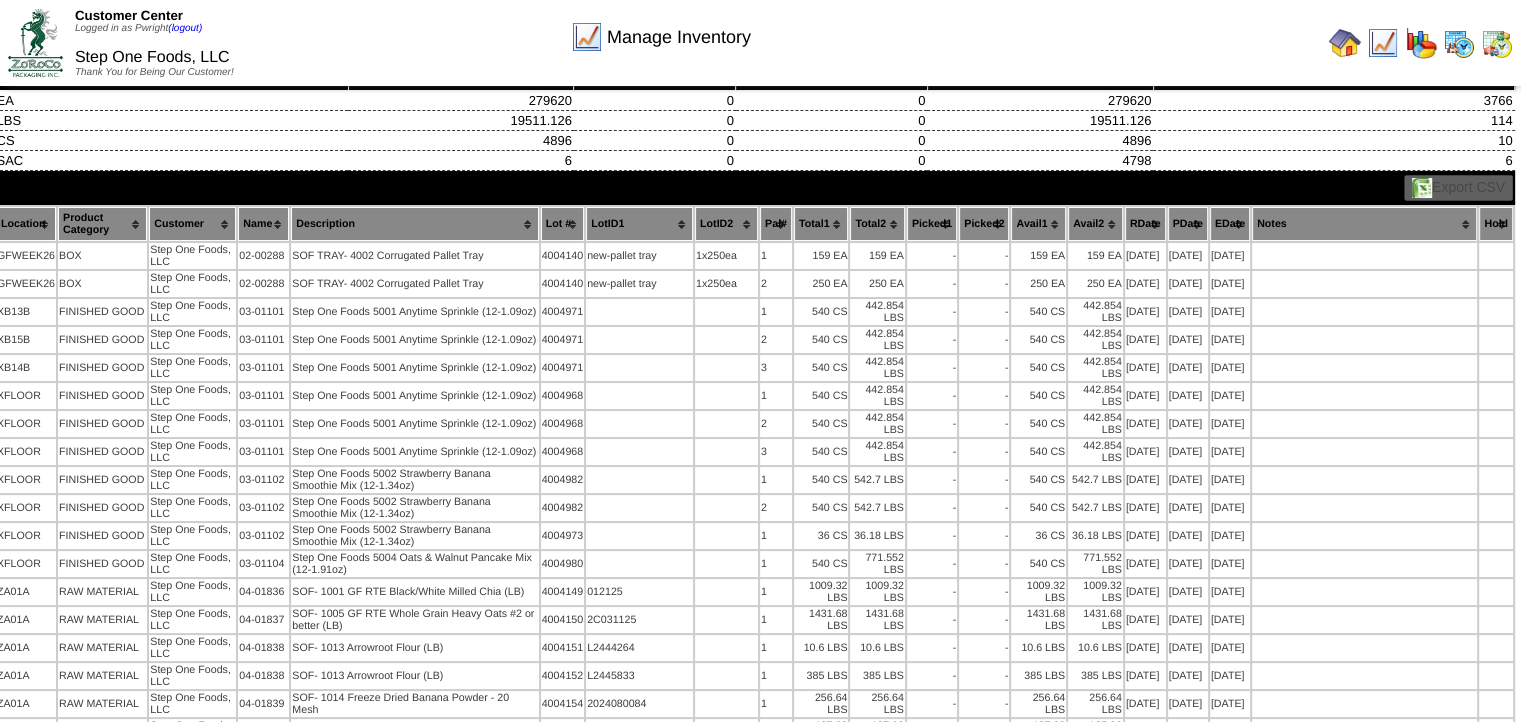 drag, startPoint x: 1476, startPoint y: 214, endPoint x: 1411, endPoint y: 229, distance: 66.70832 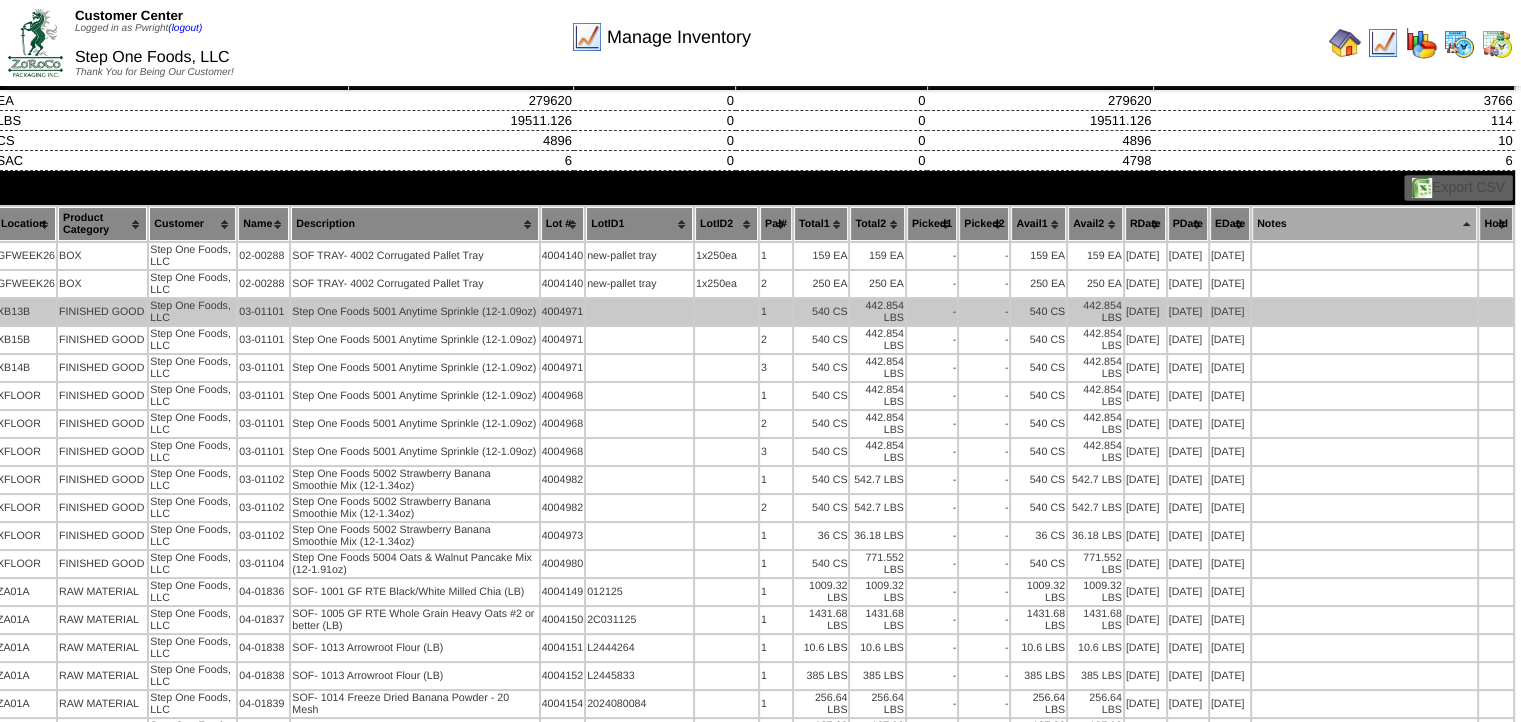 drag, startPoint x: 1482, startPoint y: 226, endPoint x: 1401, endPoint y: 308, distance: 115.260574 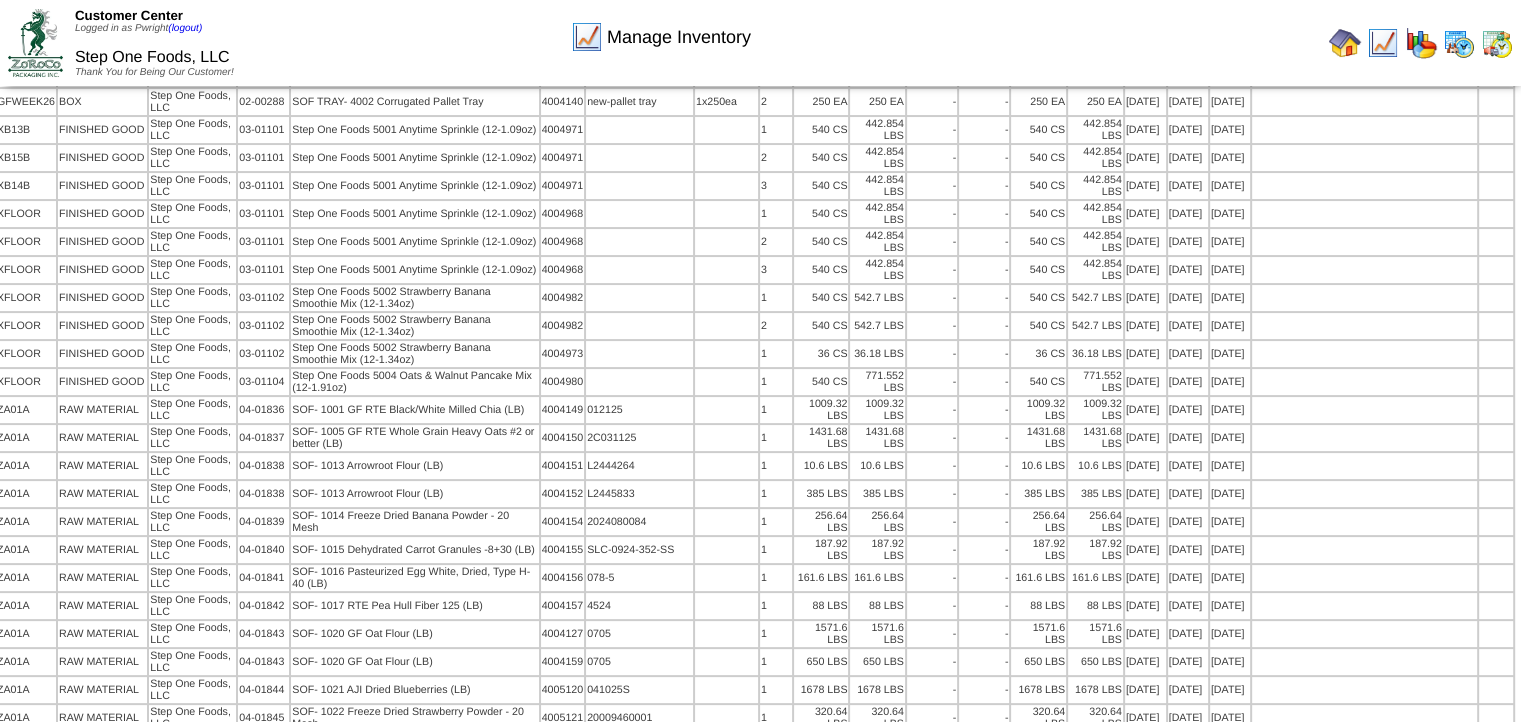scroll, scrollTop: 0, scrollLeft: 6, axis: horizontal 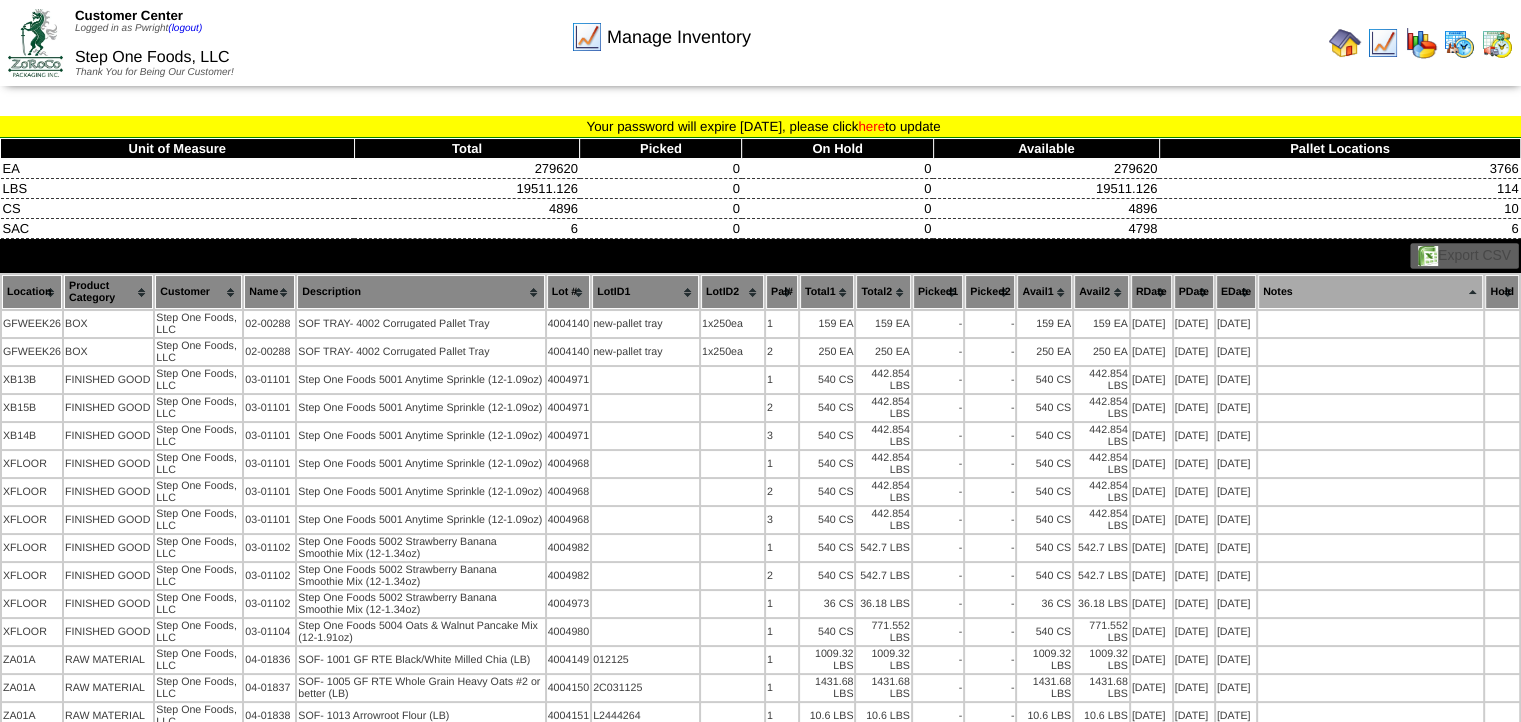 click on "here" at bounding box center (871, 126) 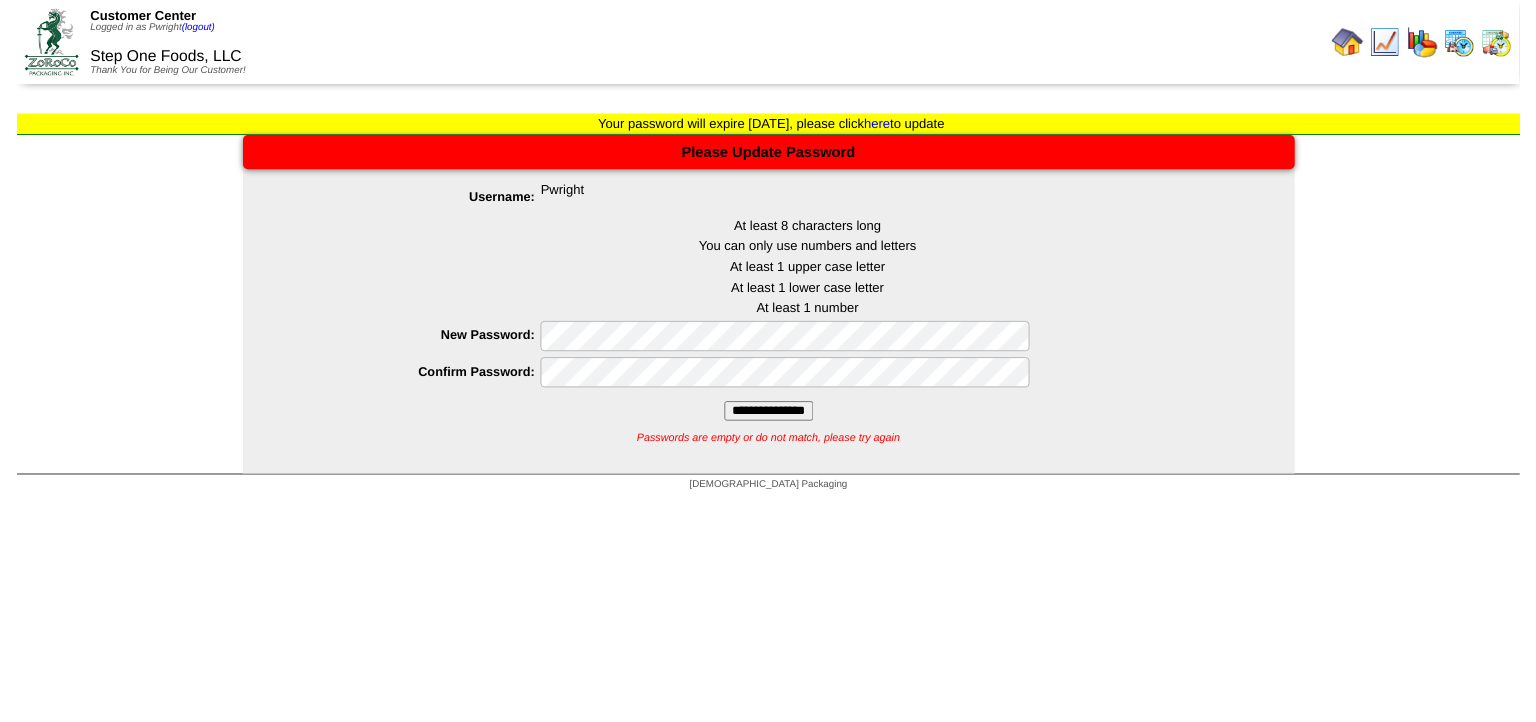 scroll, scrollTop: 0, scrollLeft: 0, axis: both 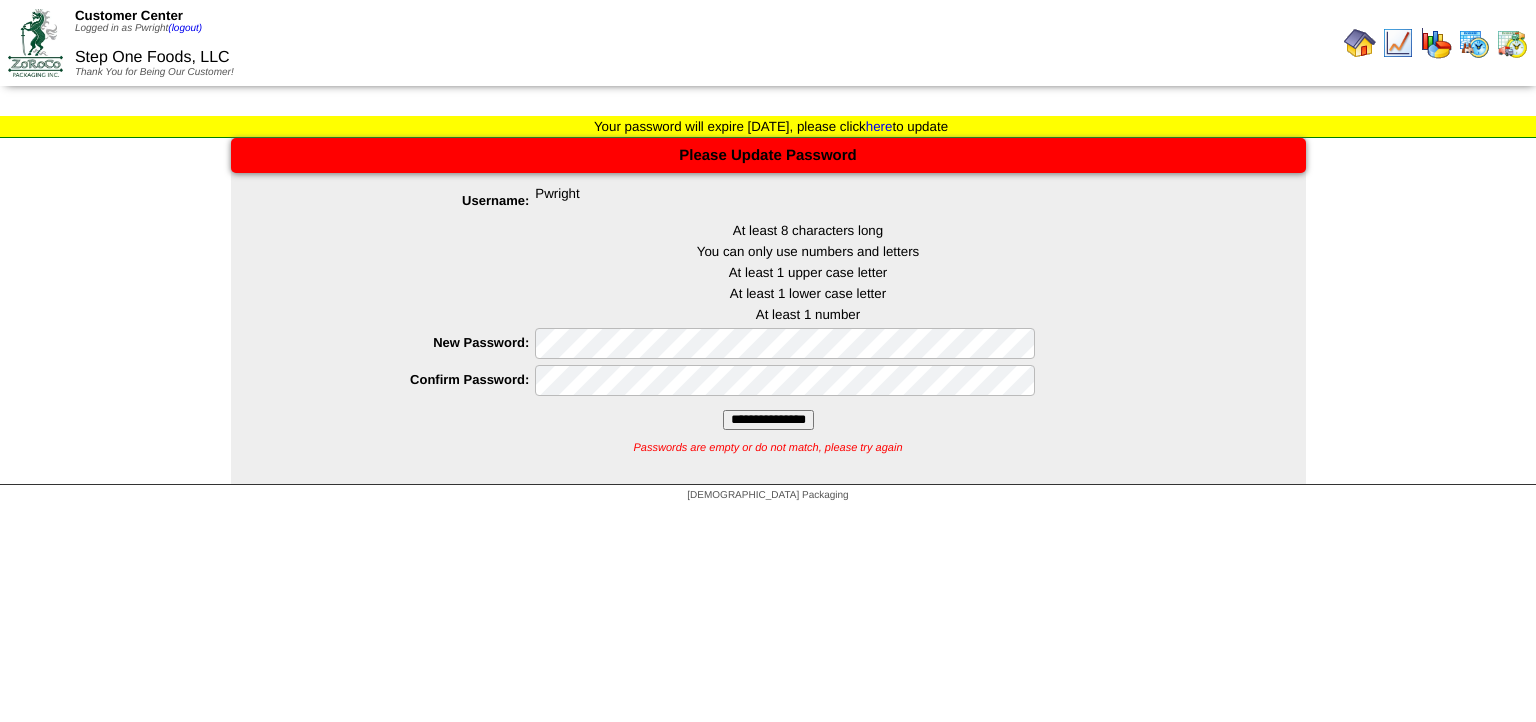 click on "**********" at bounding box center (768, 420) 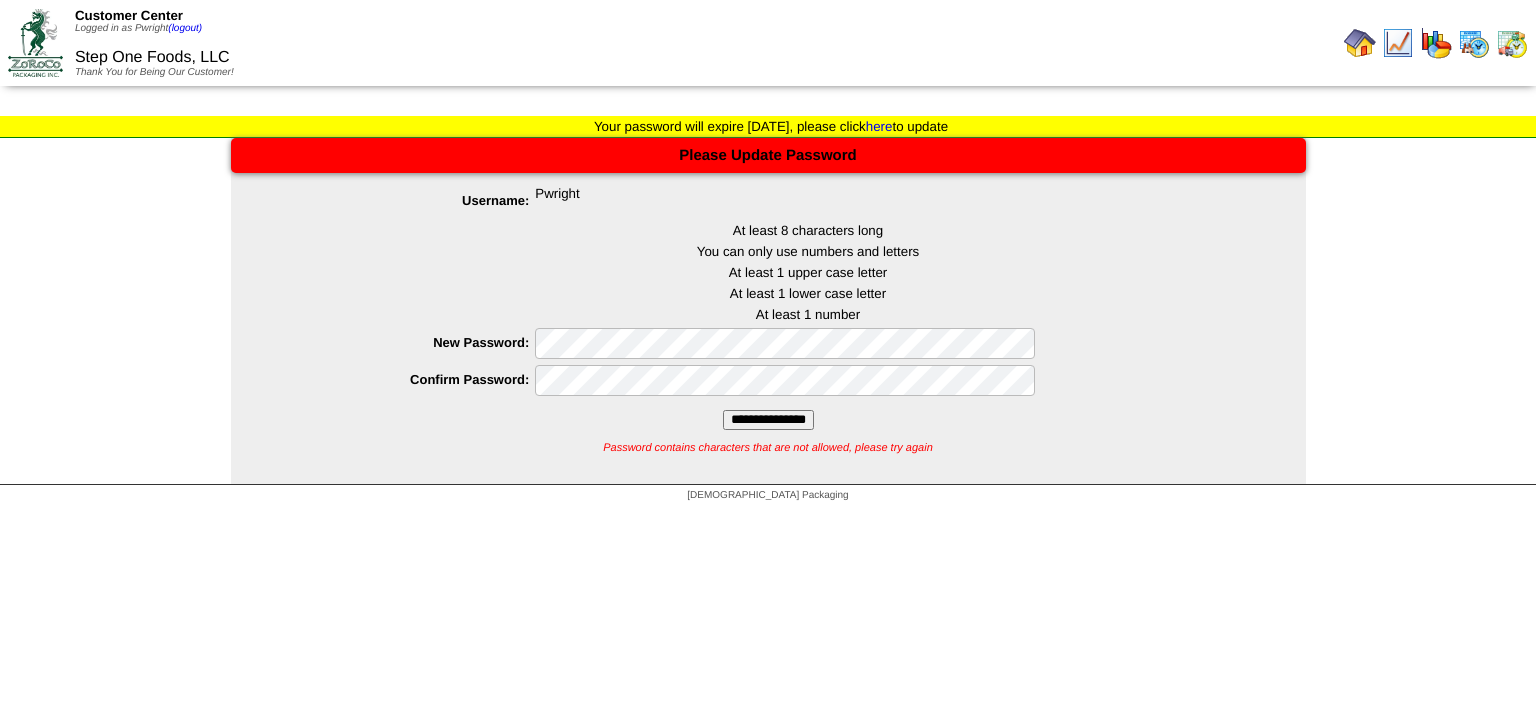 scroll, scrollTop: 0, scrollLeft: 0, axis: both 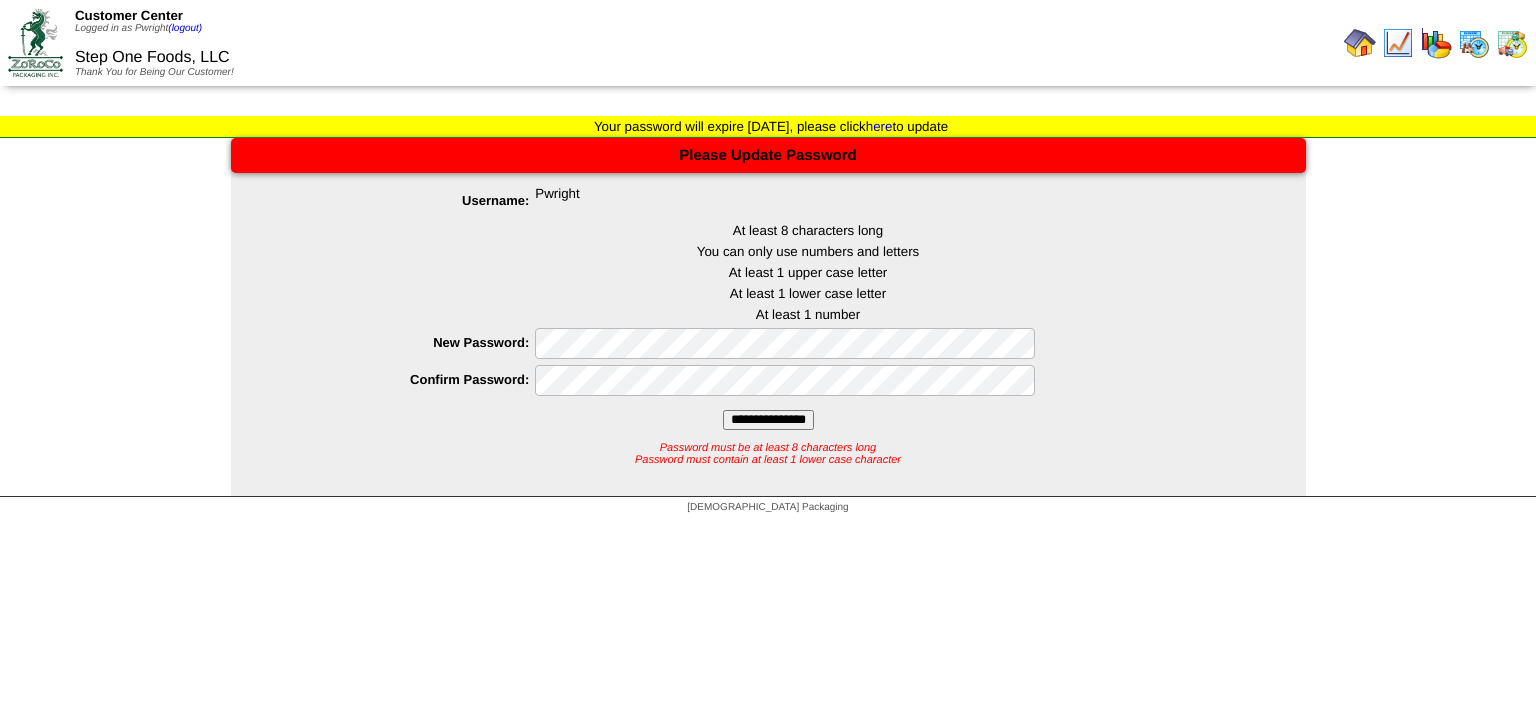 click on "**********" at bounding box center (768, 420) 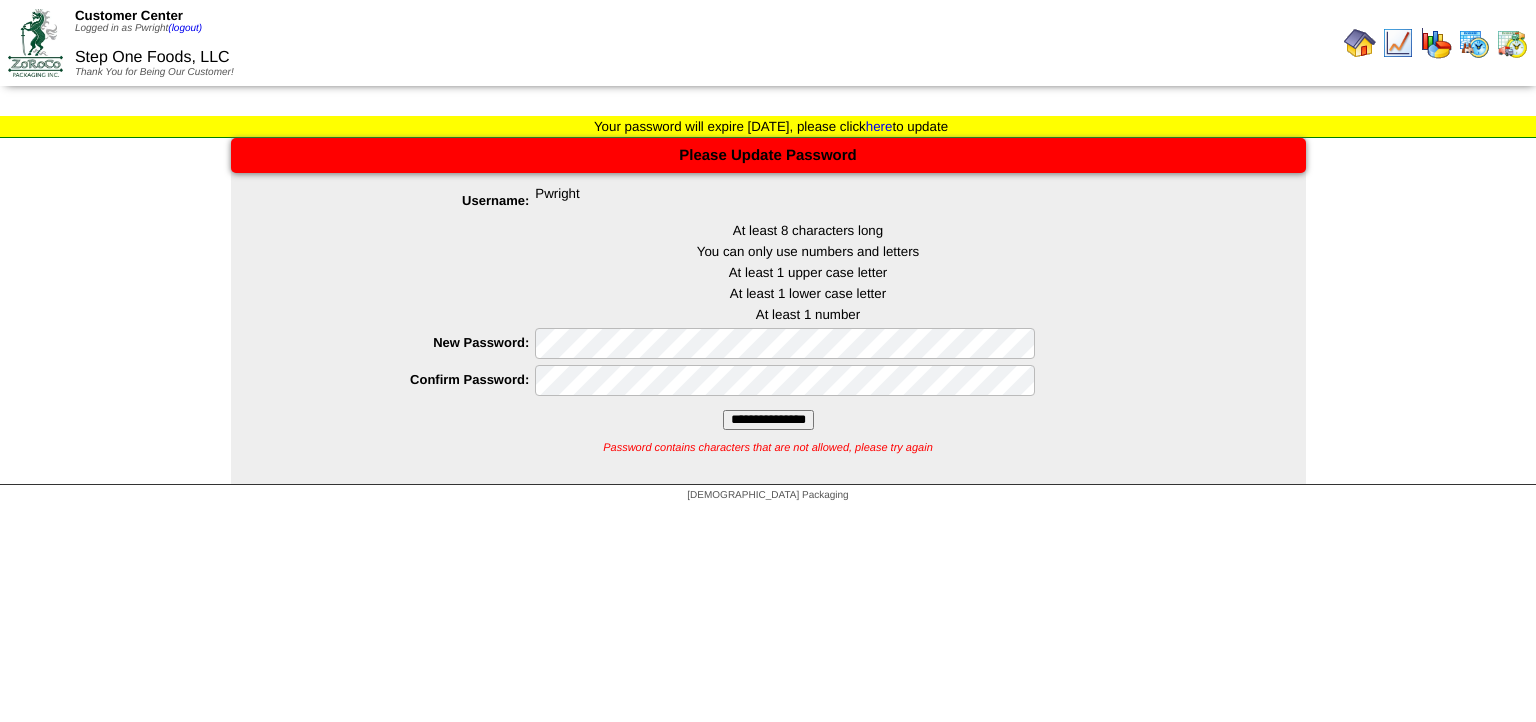 scroll, scrollTop: 0, scrollLeft: 0, axis: both 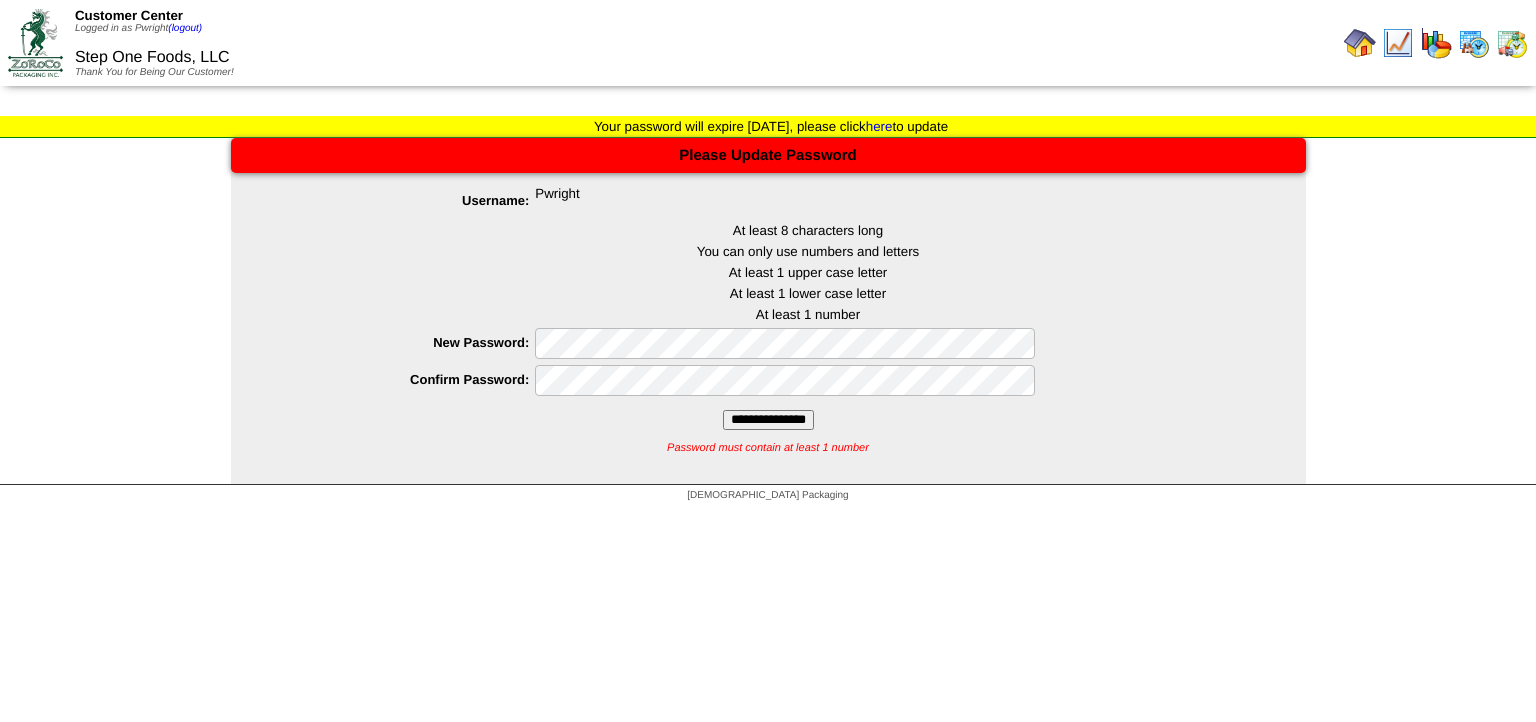click on "**********" at bounding box center (768, 420) 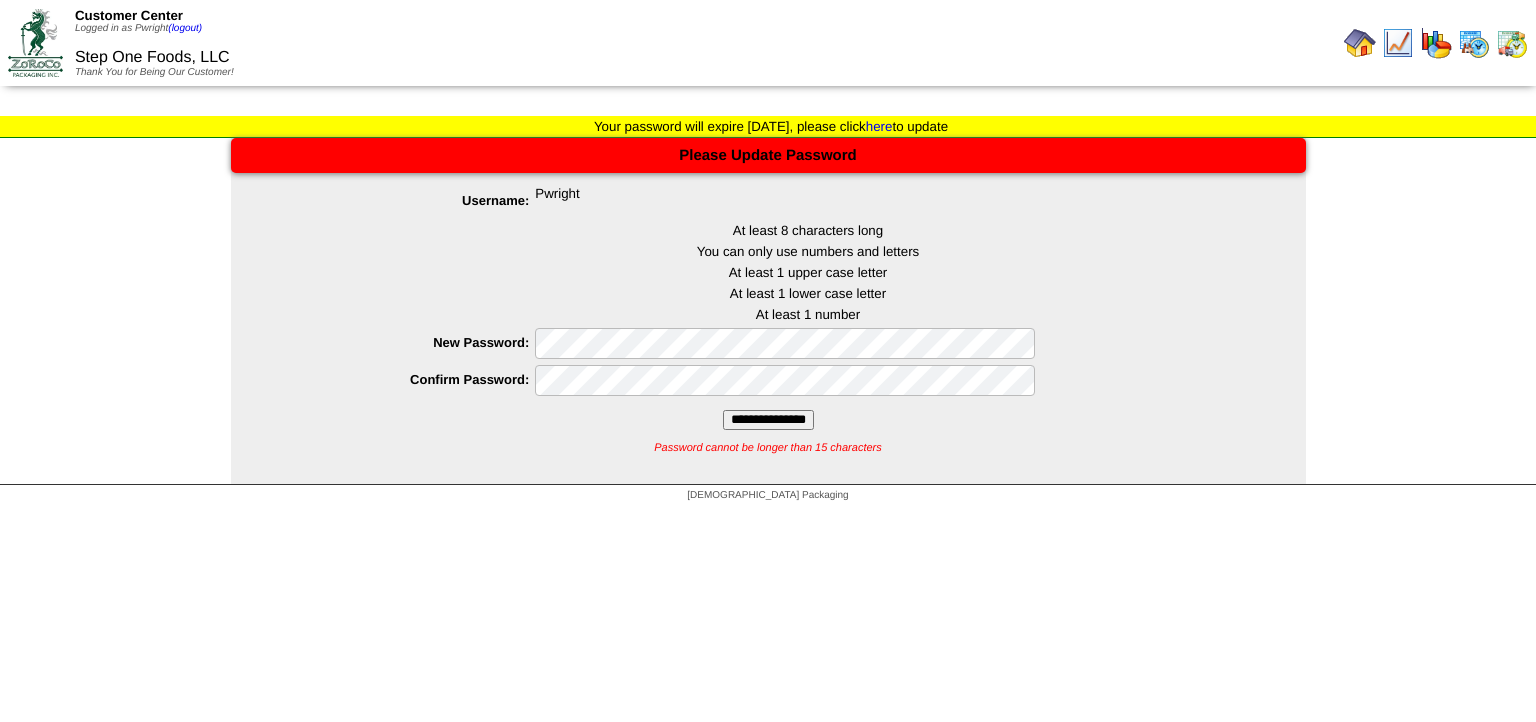 scroll, scrollTop: 0, scrollLeft: 0, axis: both 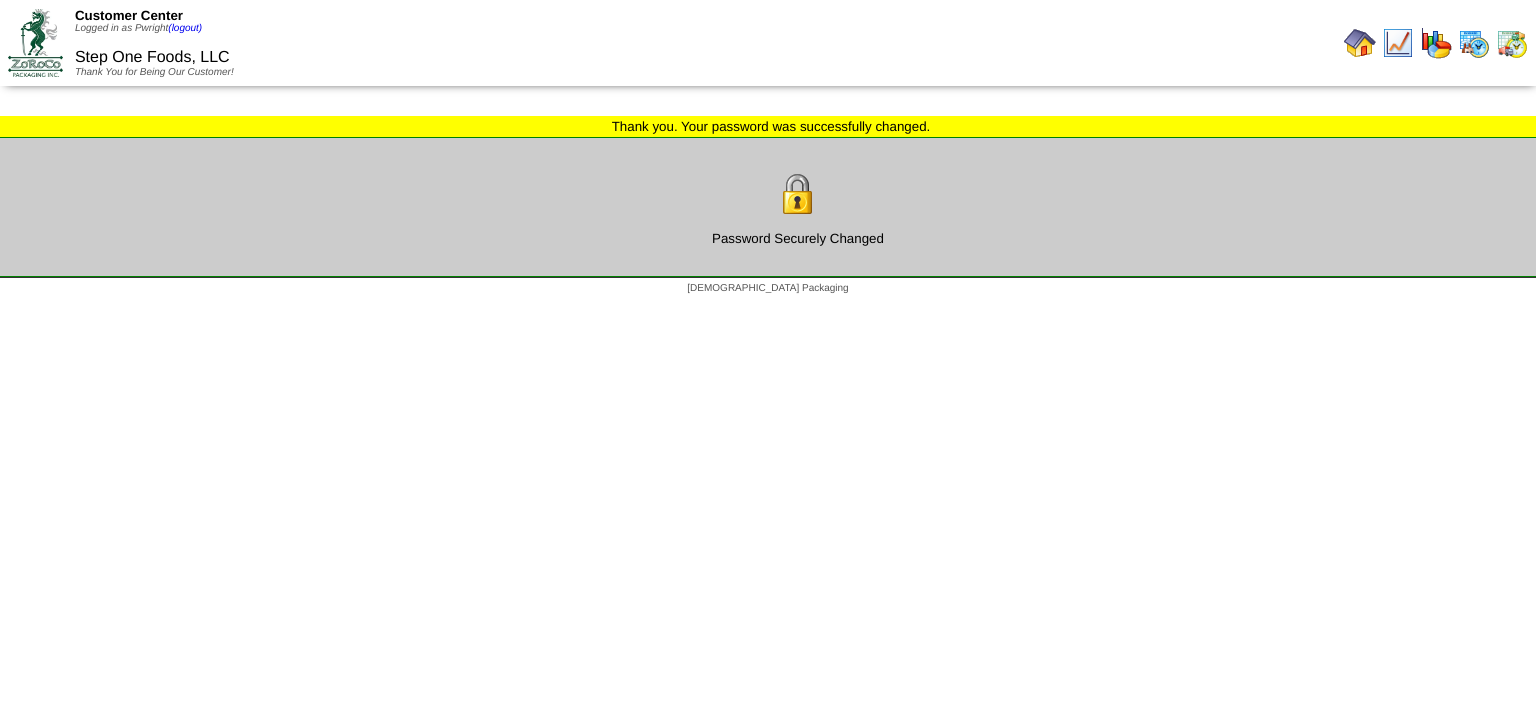 click at bounding box center [1360, 43] 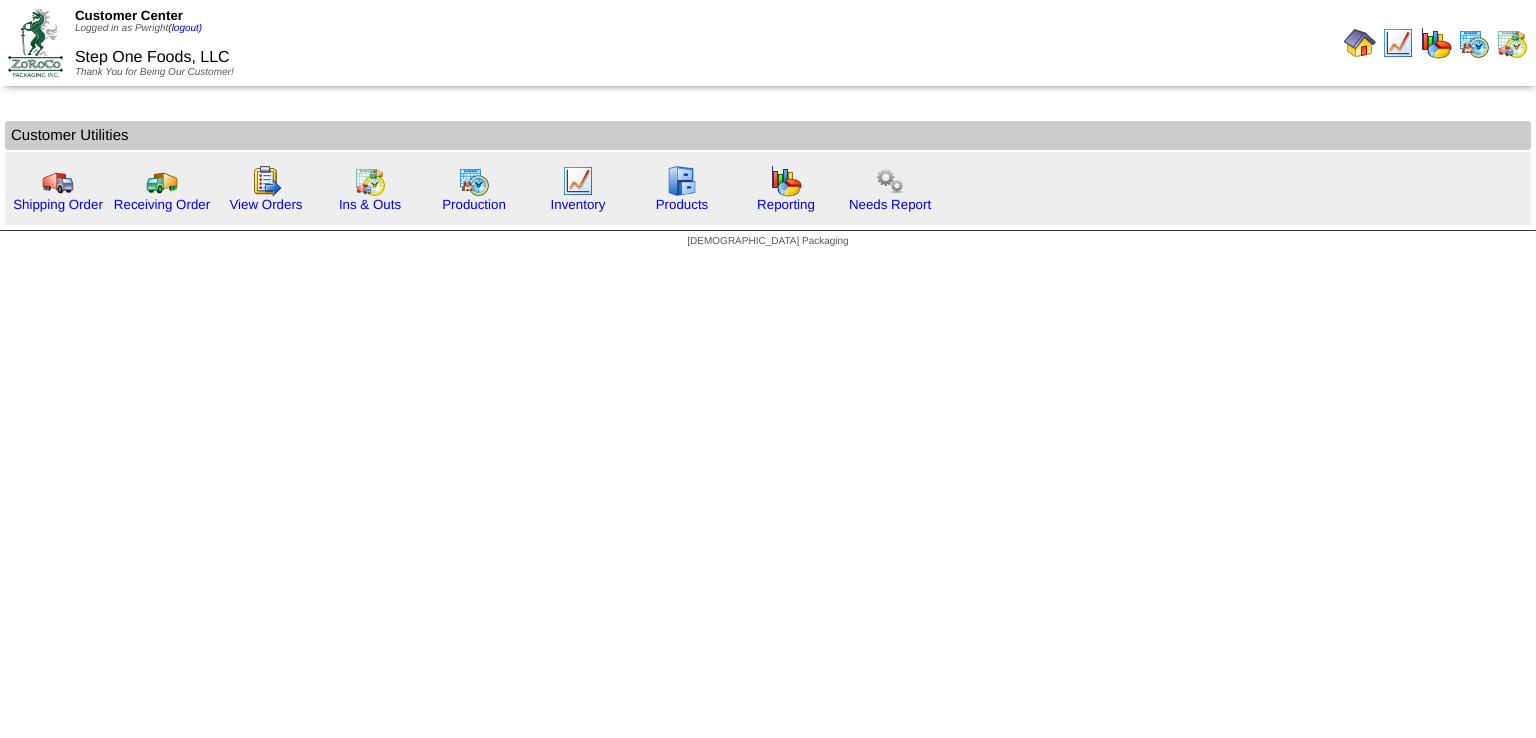 scroll, scrollTop: 0, scrollLeft: 0, axis: both 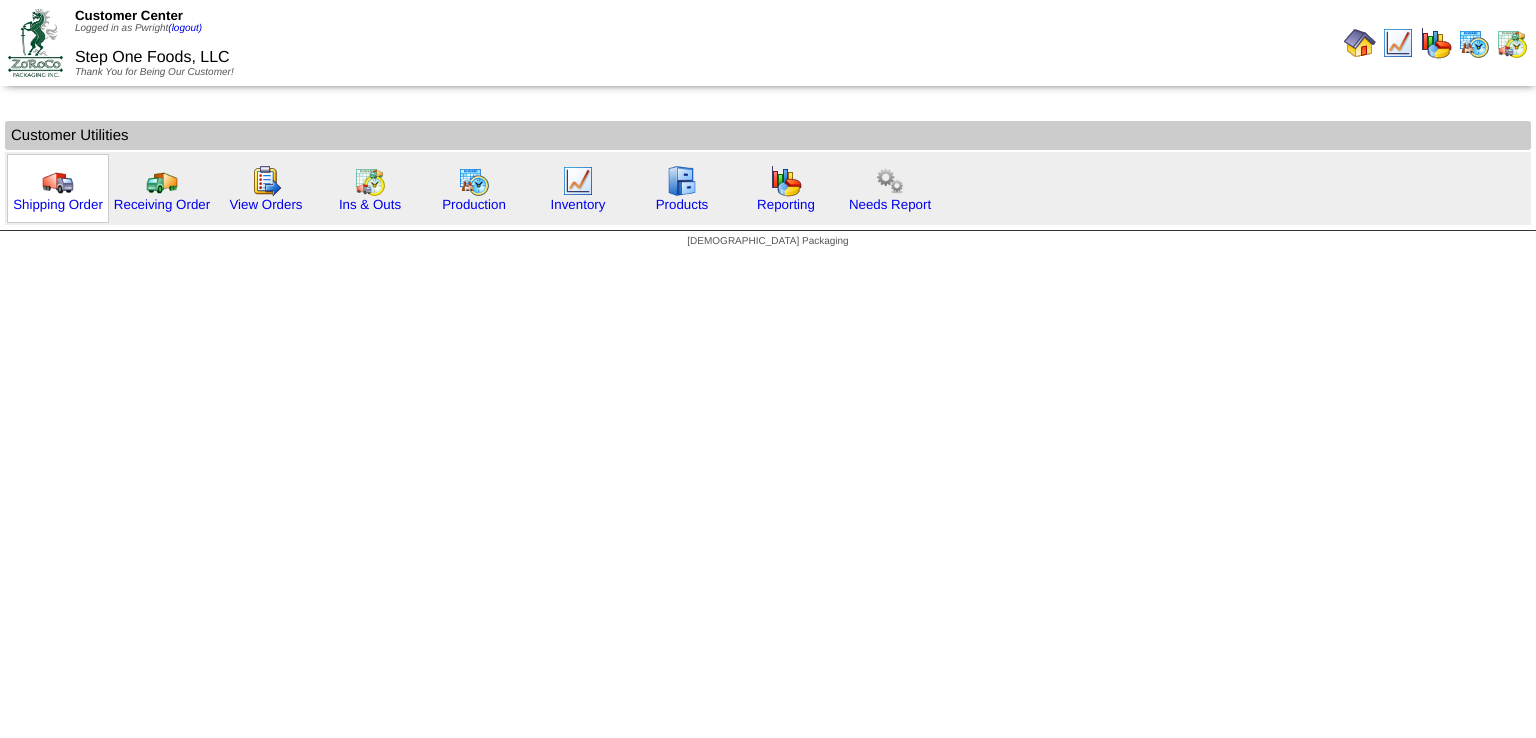 click at bounding box center [58, 181] 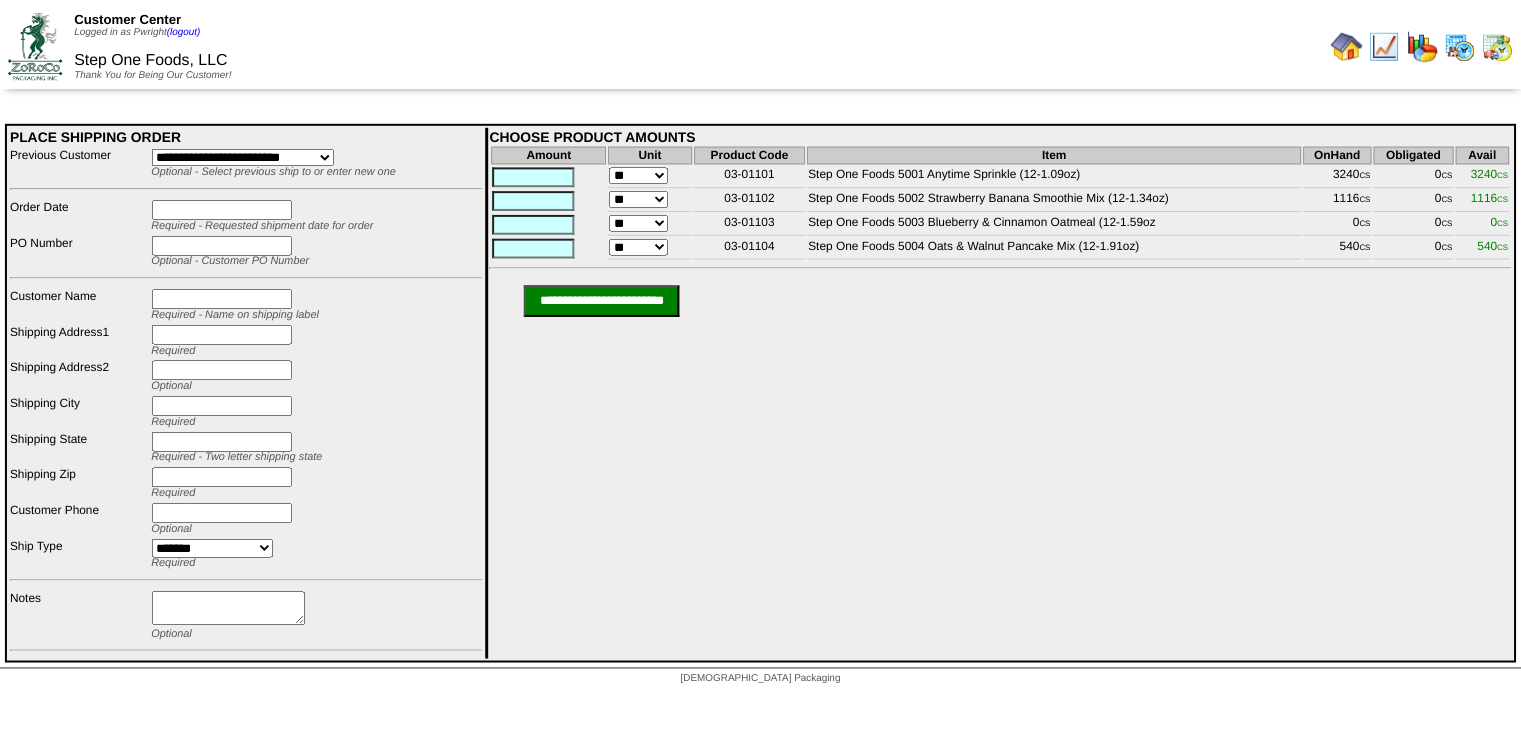 scroll, scrollTop: 0, scrollLeft: 0, axis: both 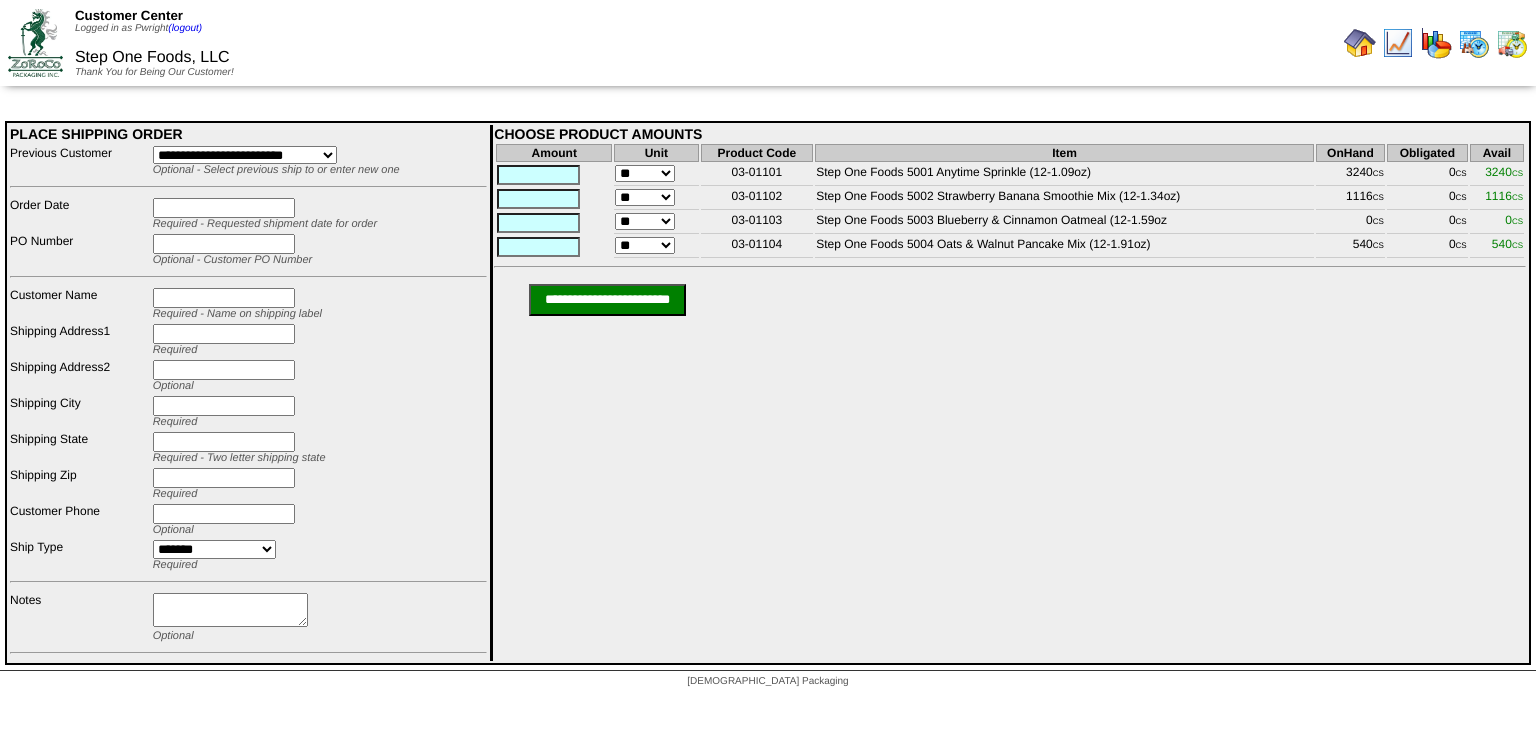 click at bounding box center [224, 298] 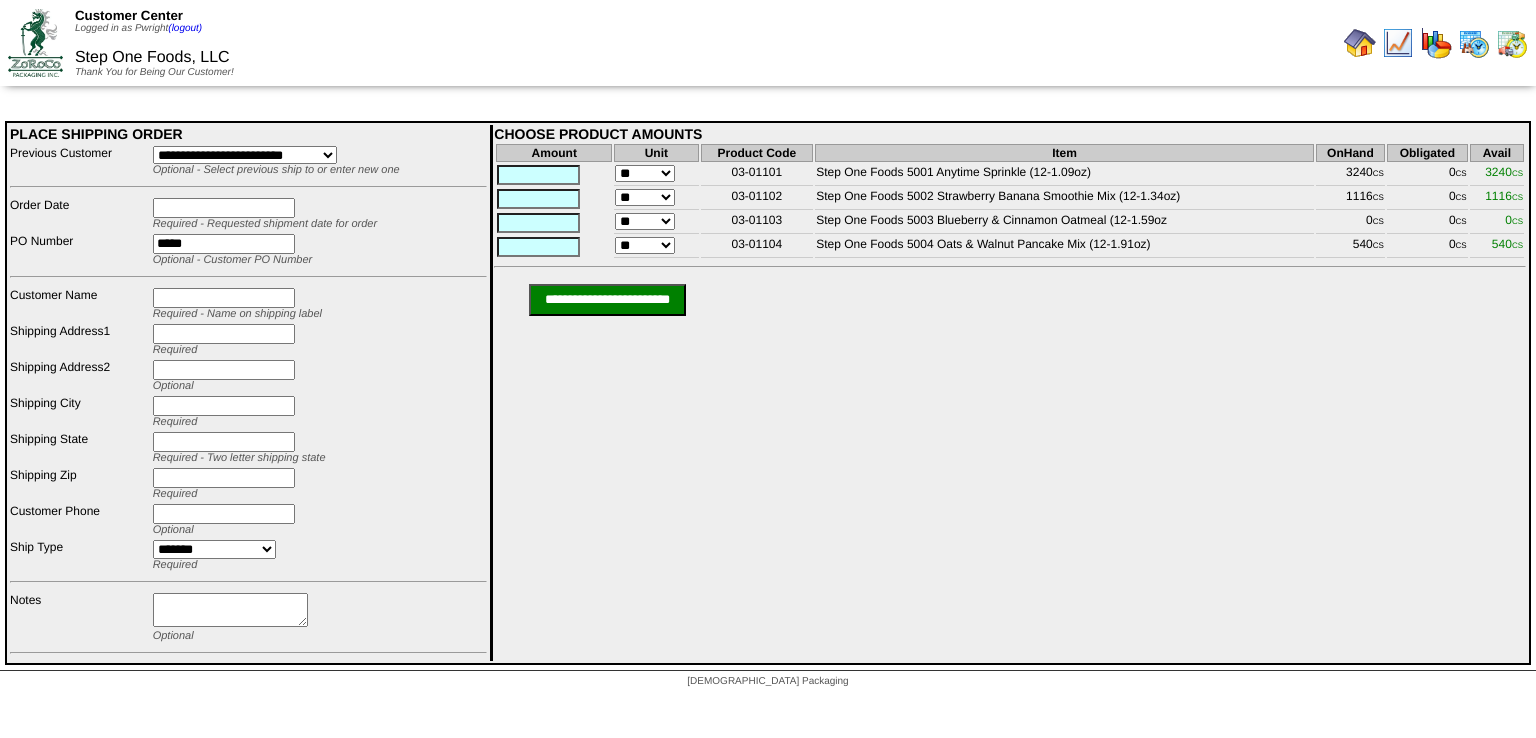 type on "*****" 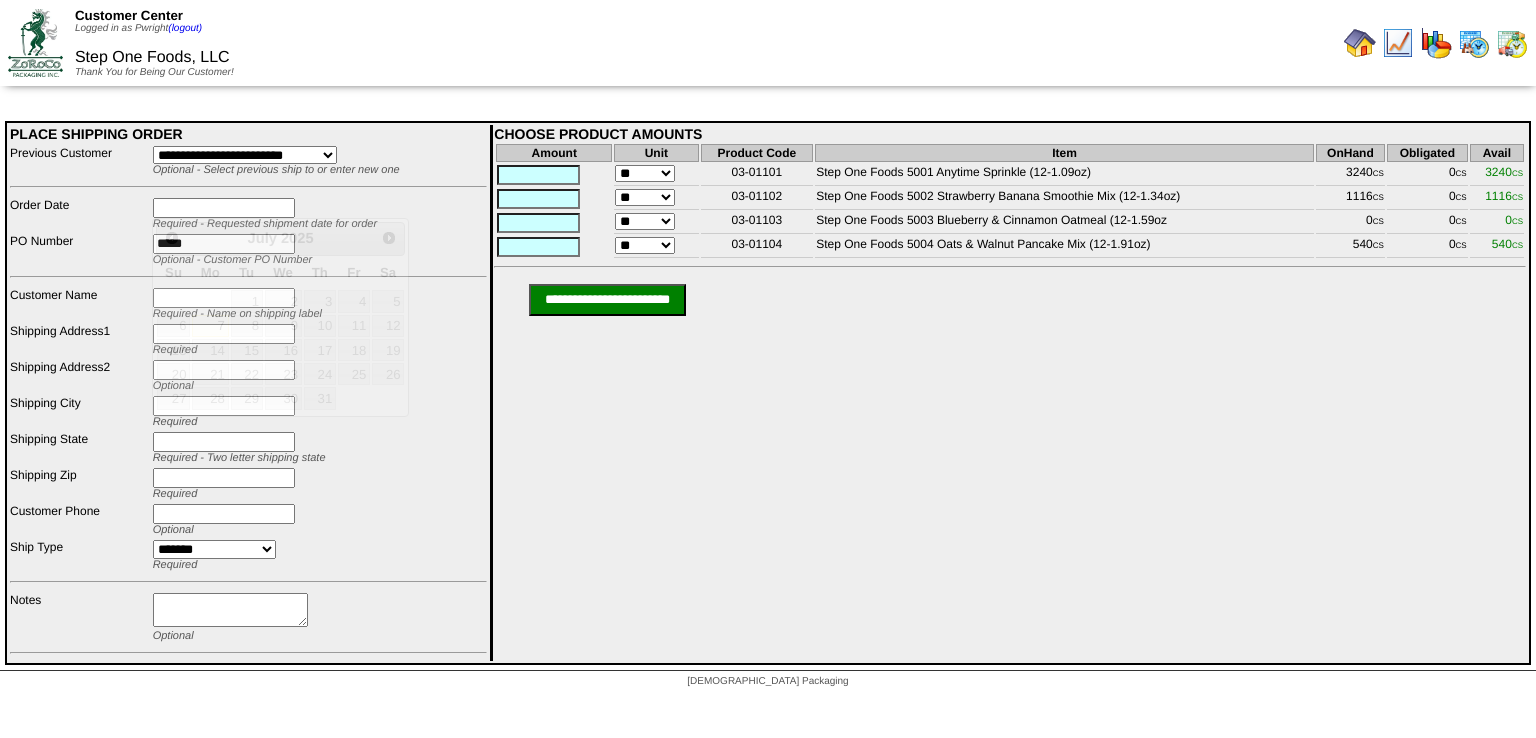 click at bounding box center (224, 208) 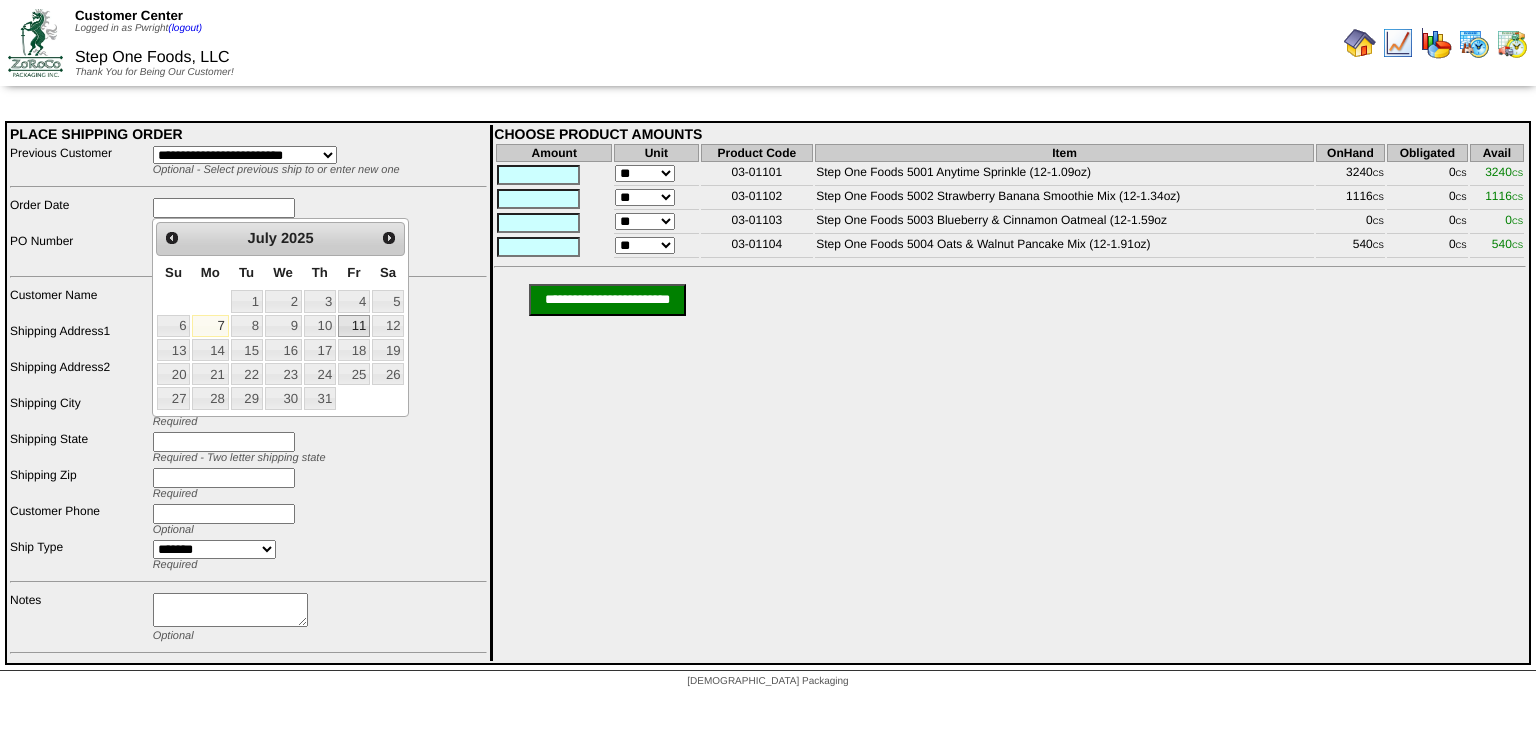 click on "11" at bounding box center [354, 326] 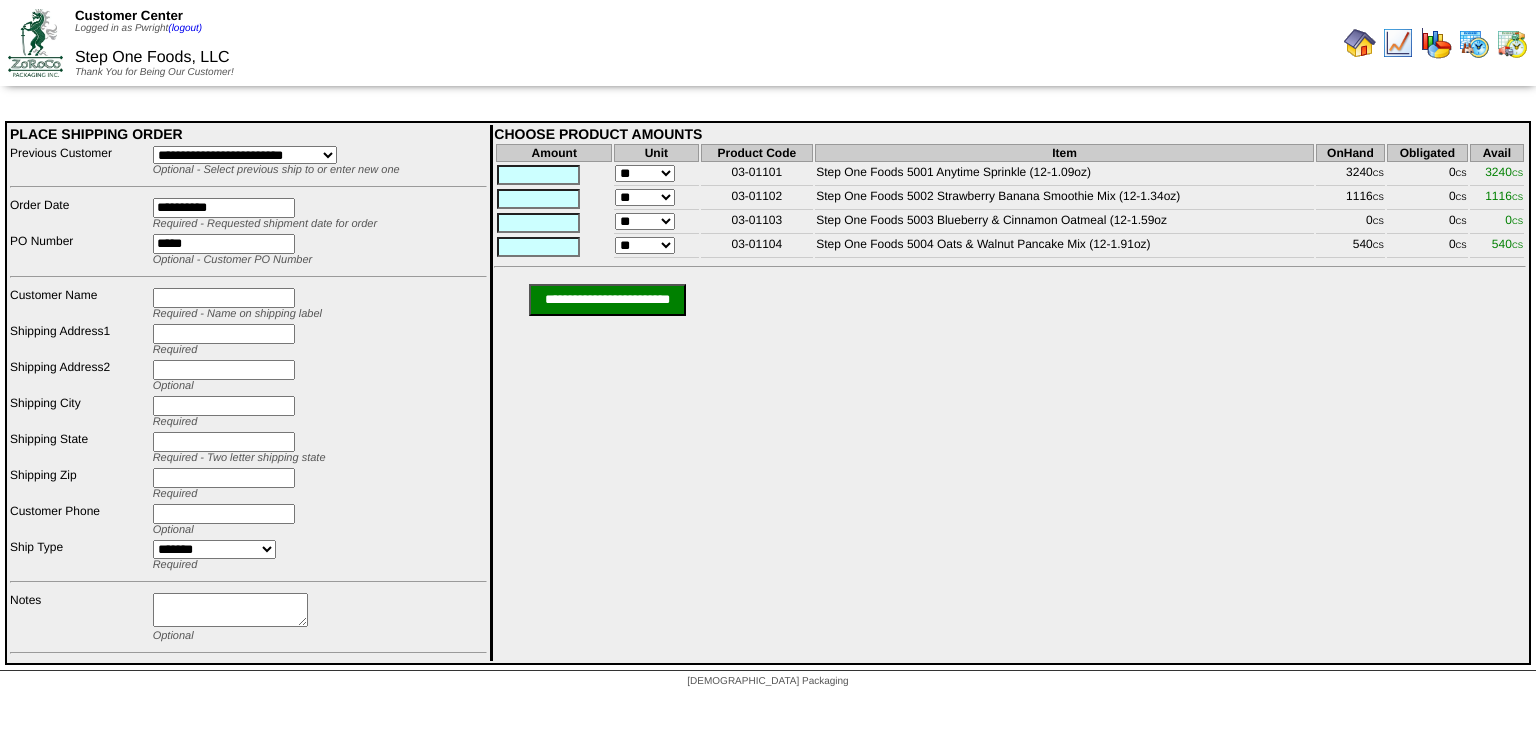 click at bounding box center (224, 298) 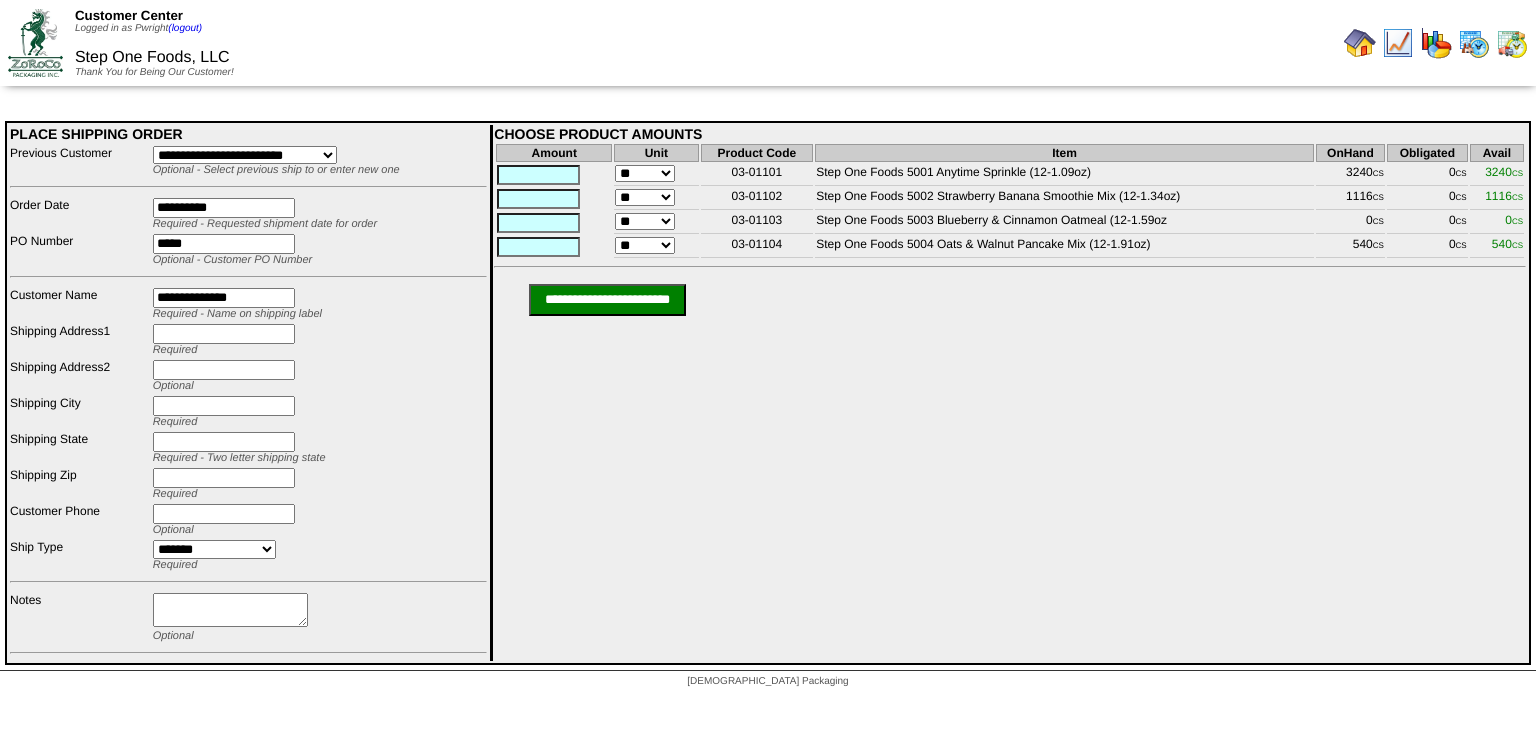 type on "**********" 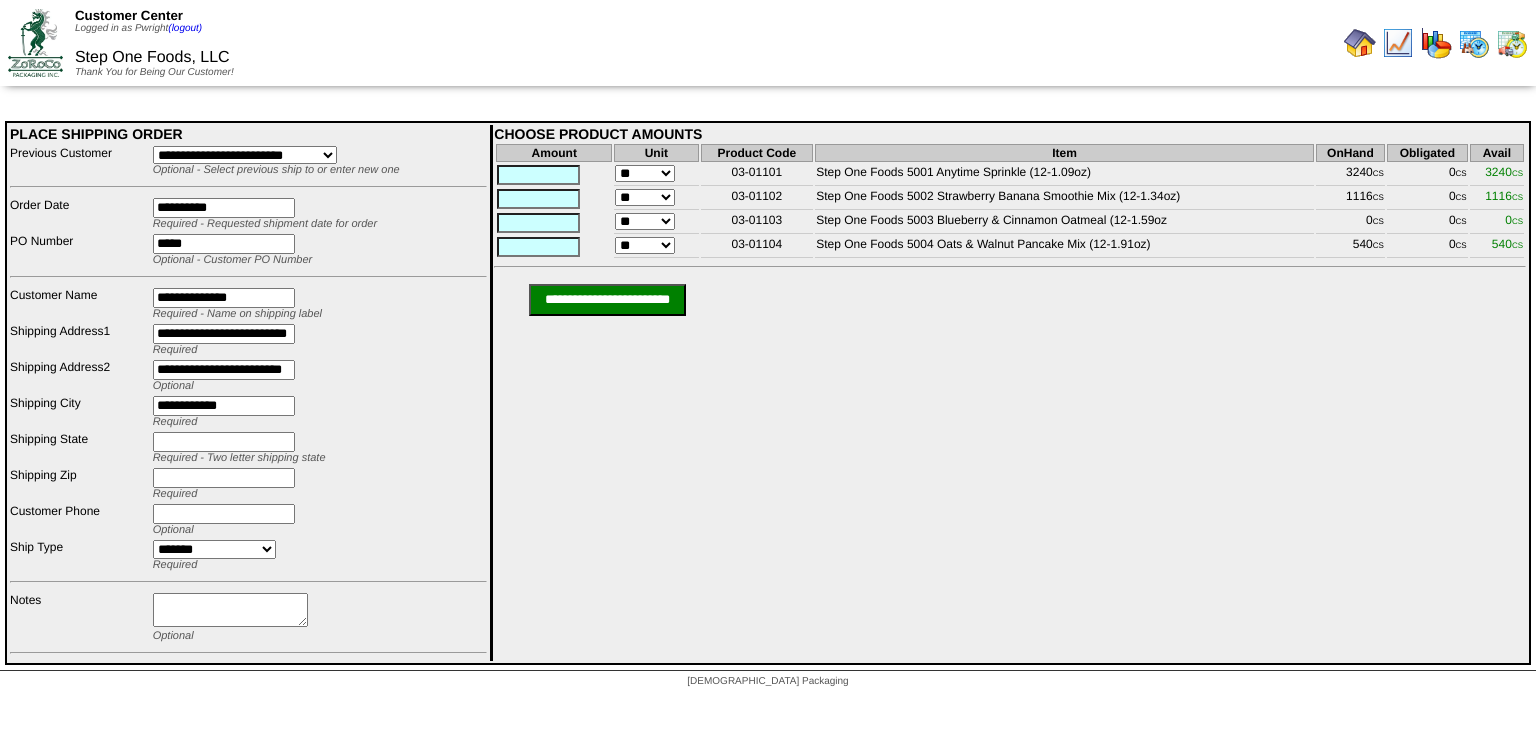 type on "**" 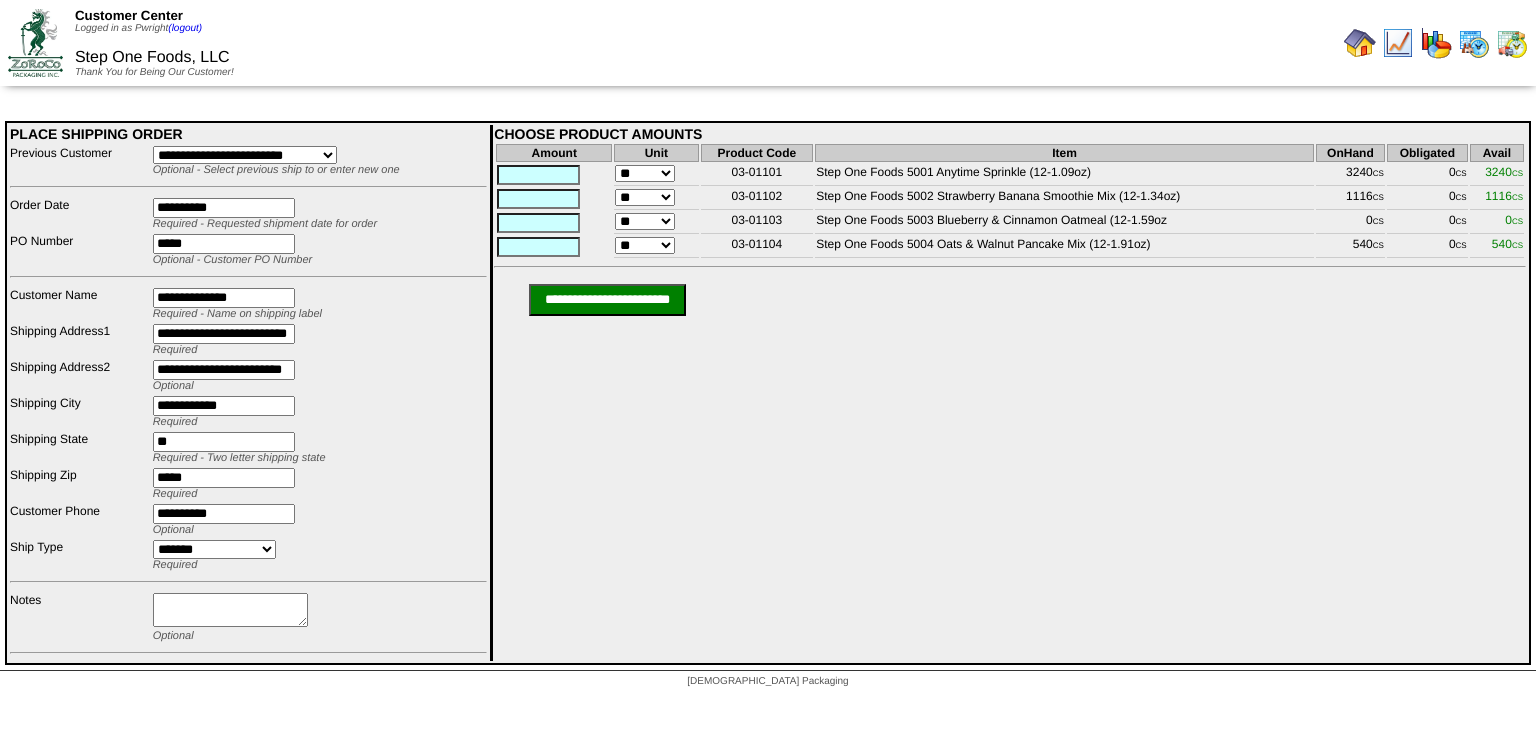 click on "**********" at bounding box center [224, 370] 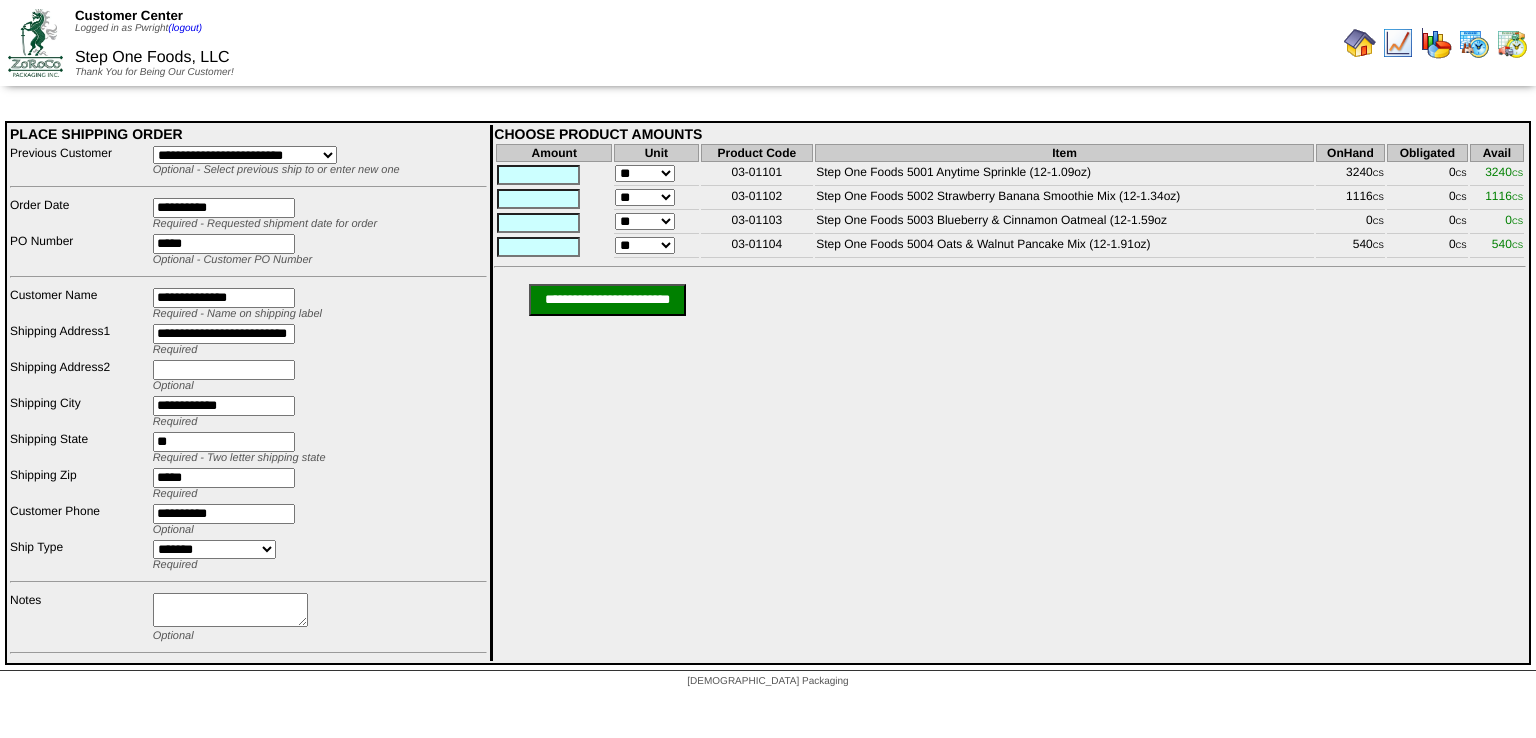 type 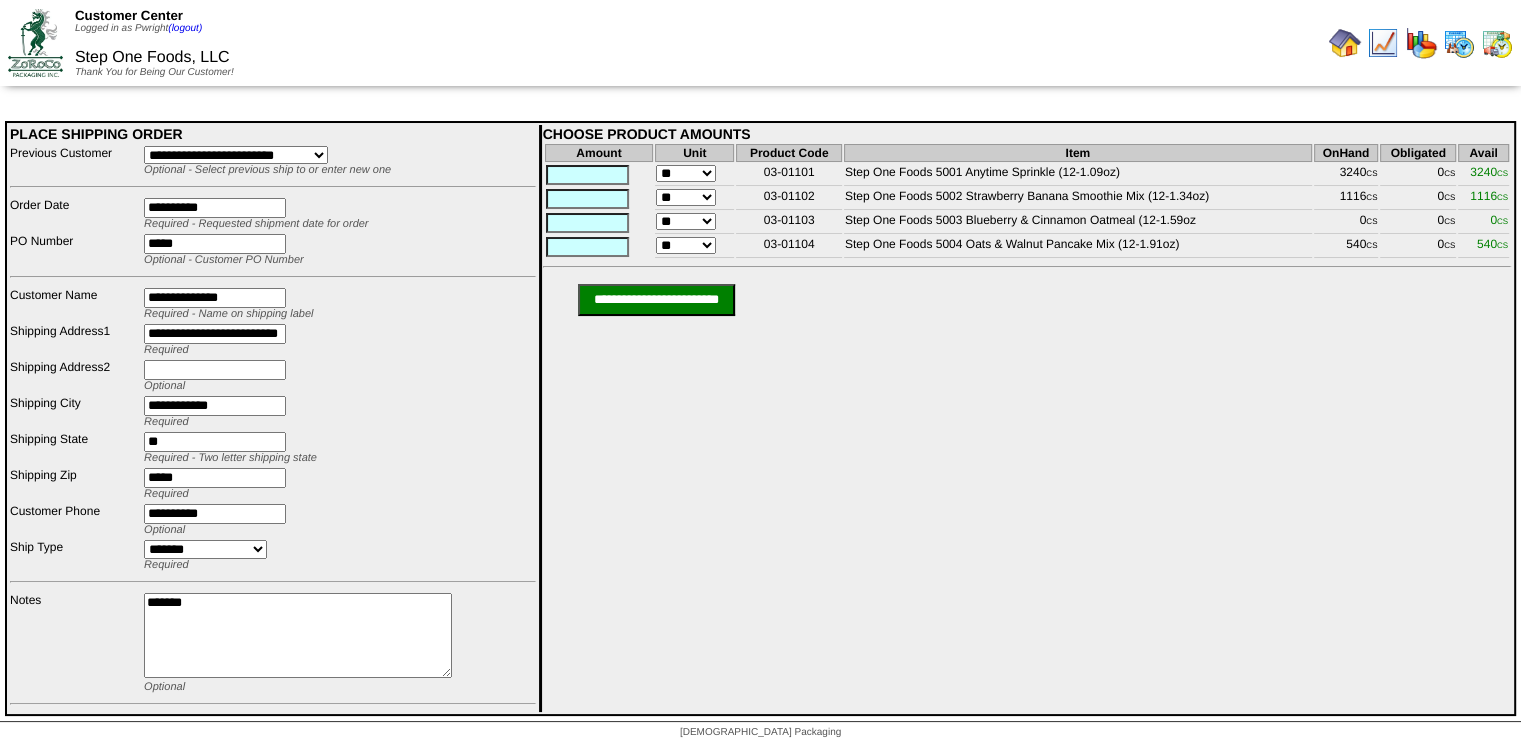 drag, startPoint x: 316, startPoint y: 630, endPoint x: 457, endPoint y: 680, distance: 149.60281 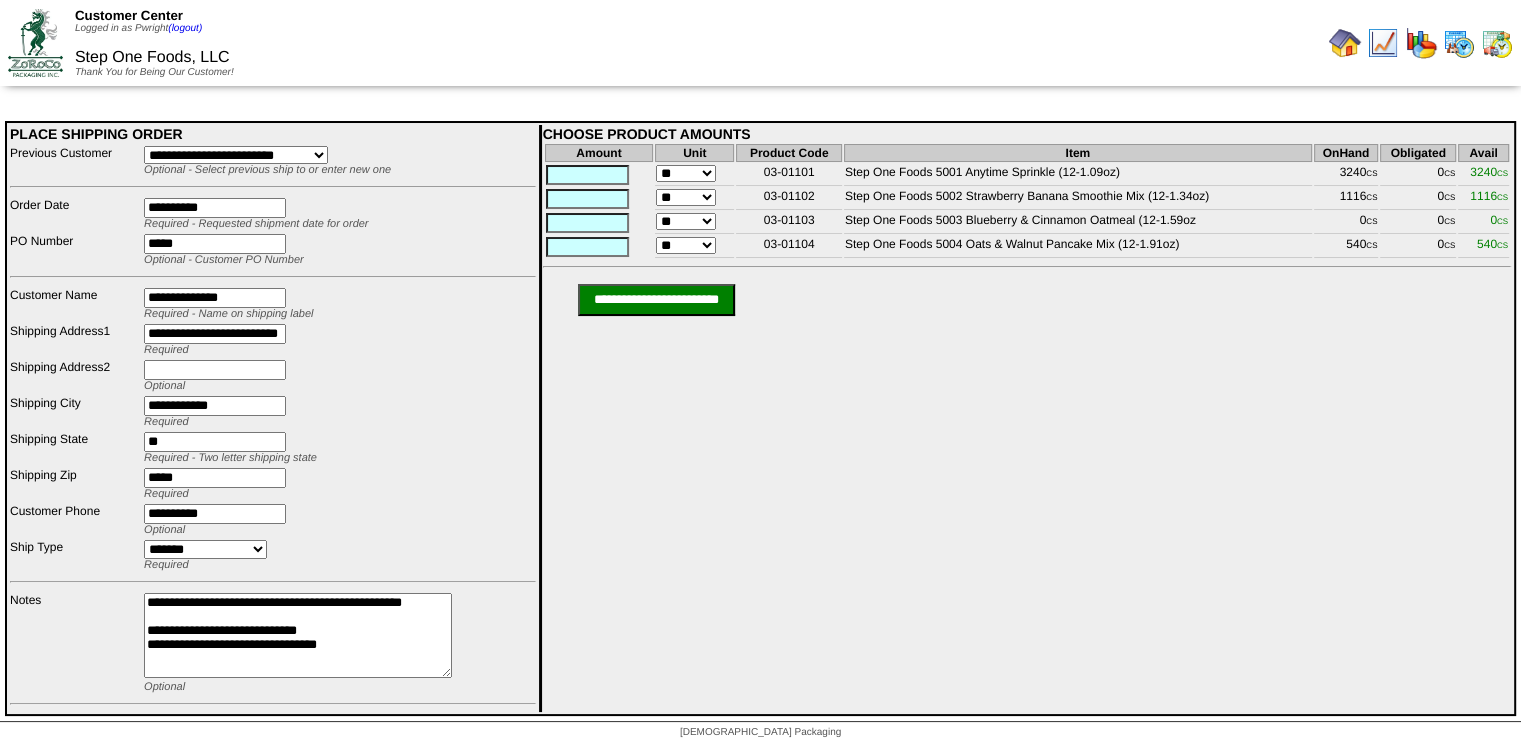 type on "**********" 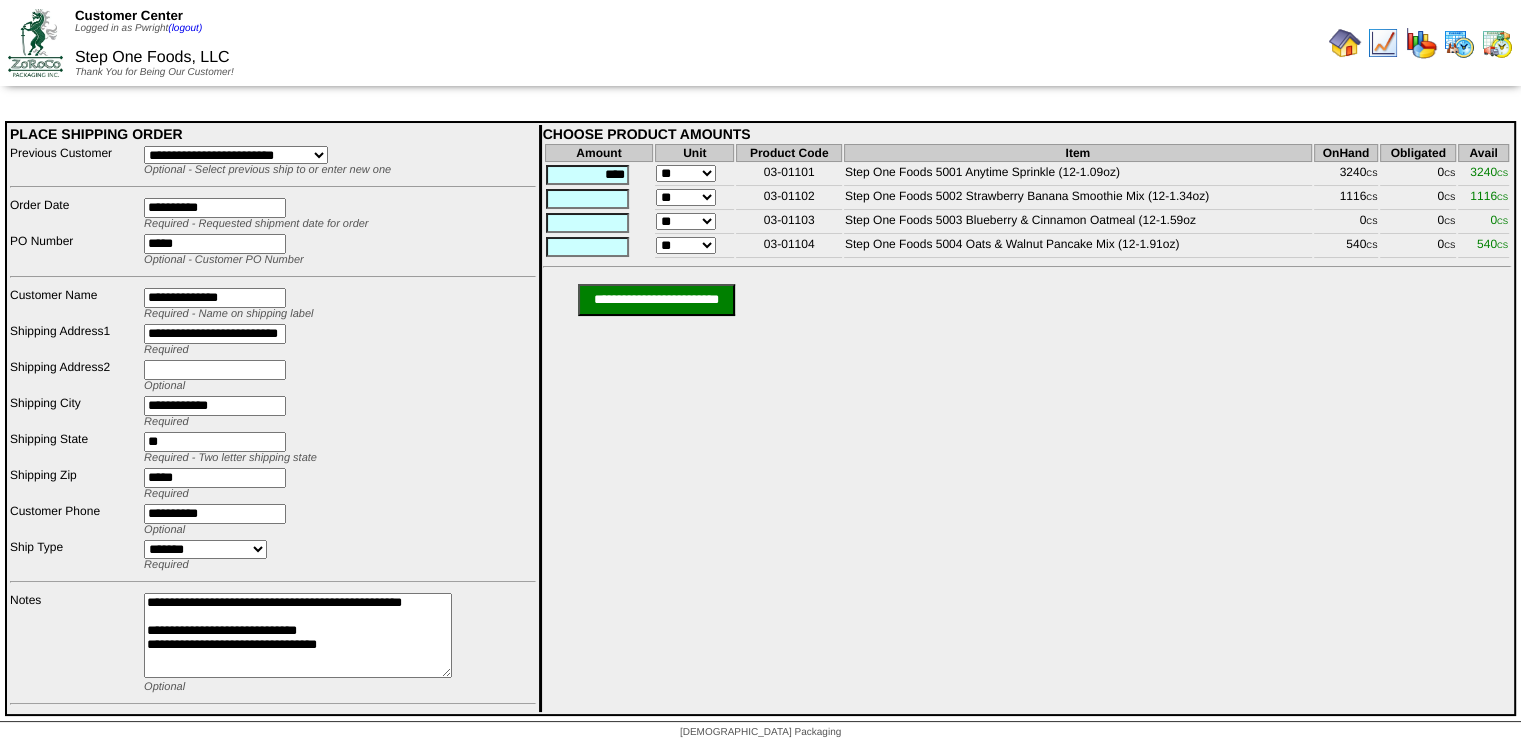 type on "****" 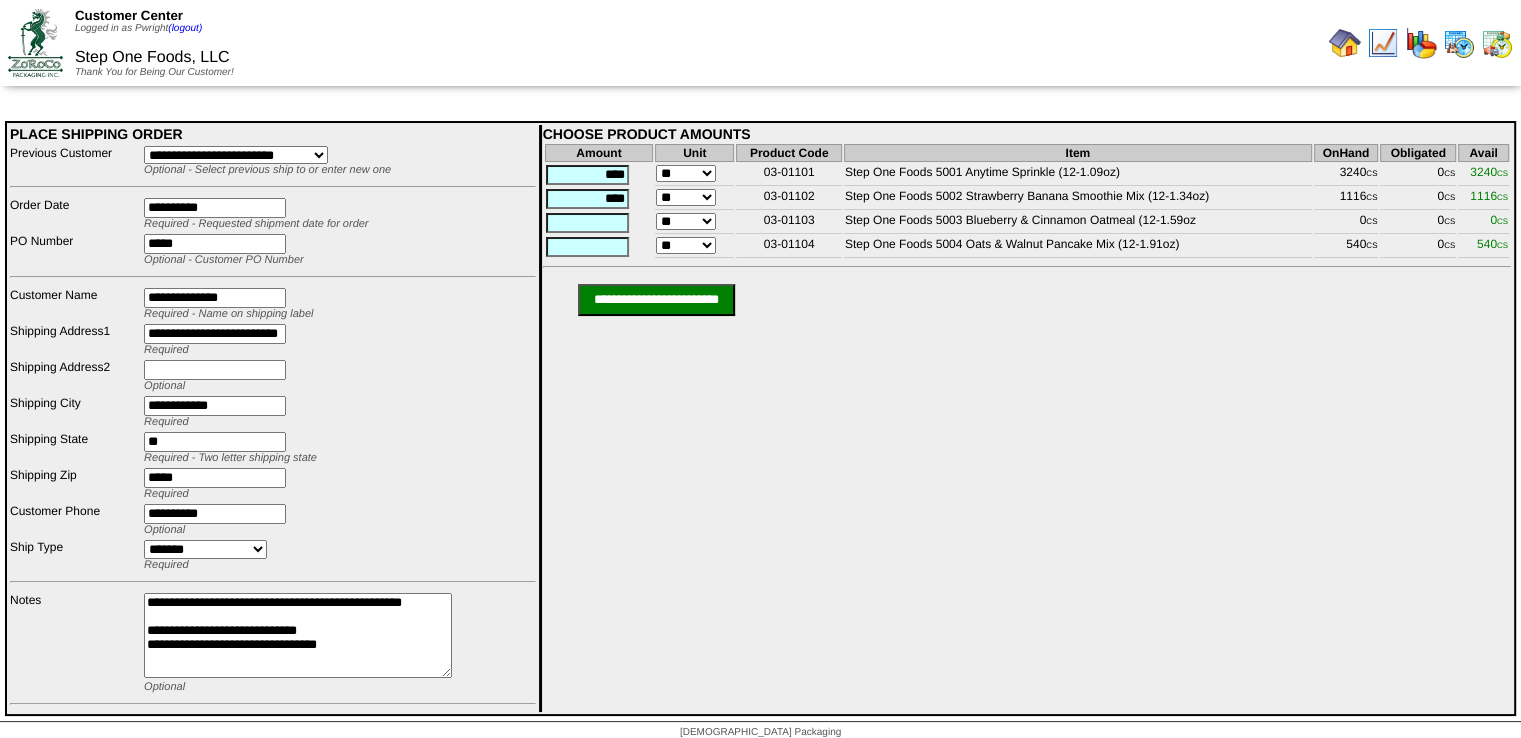 type on "****" 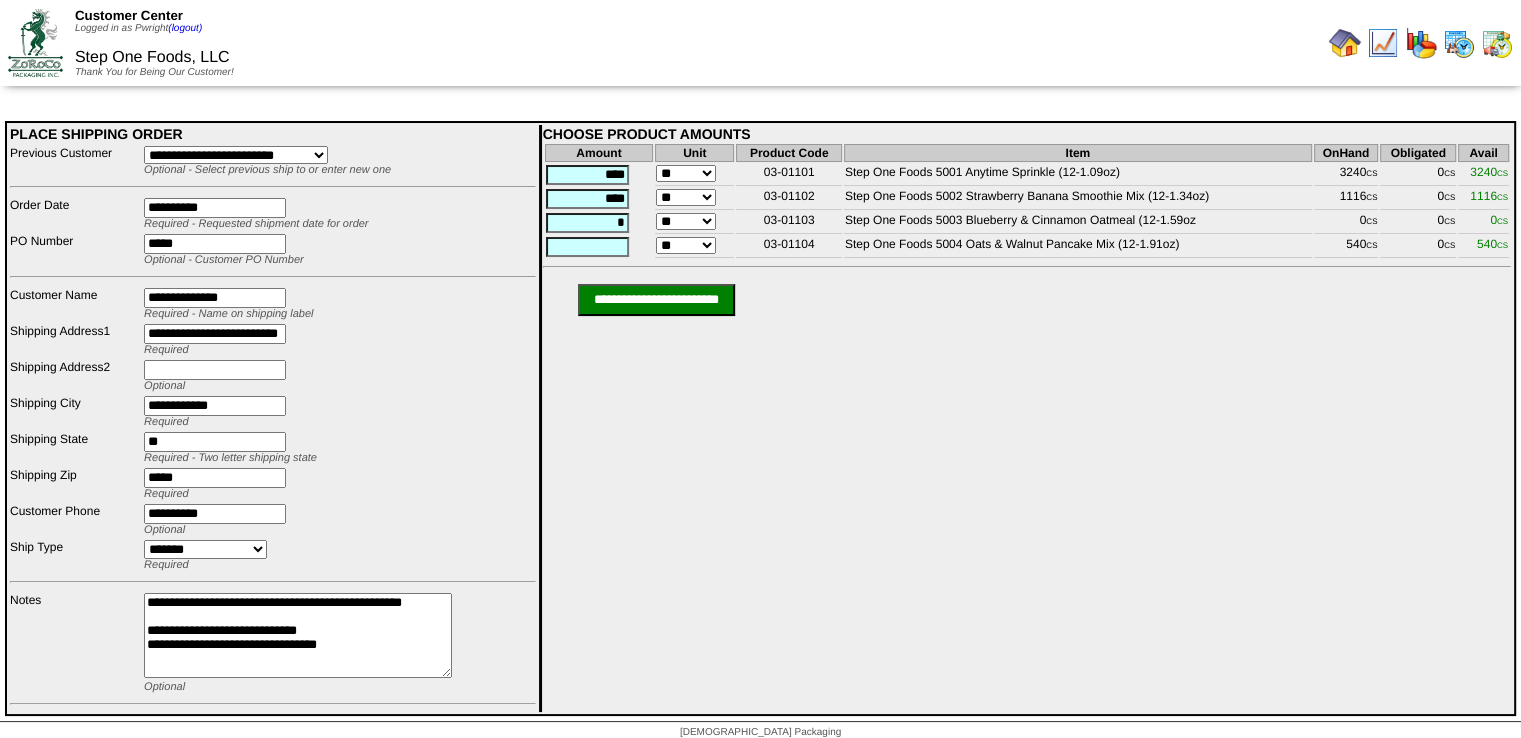type on "*" 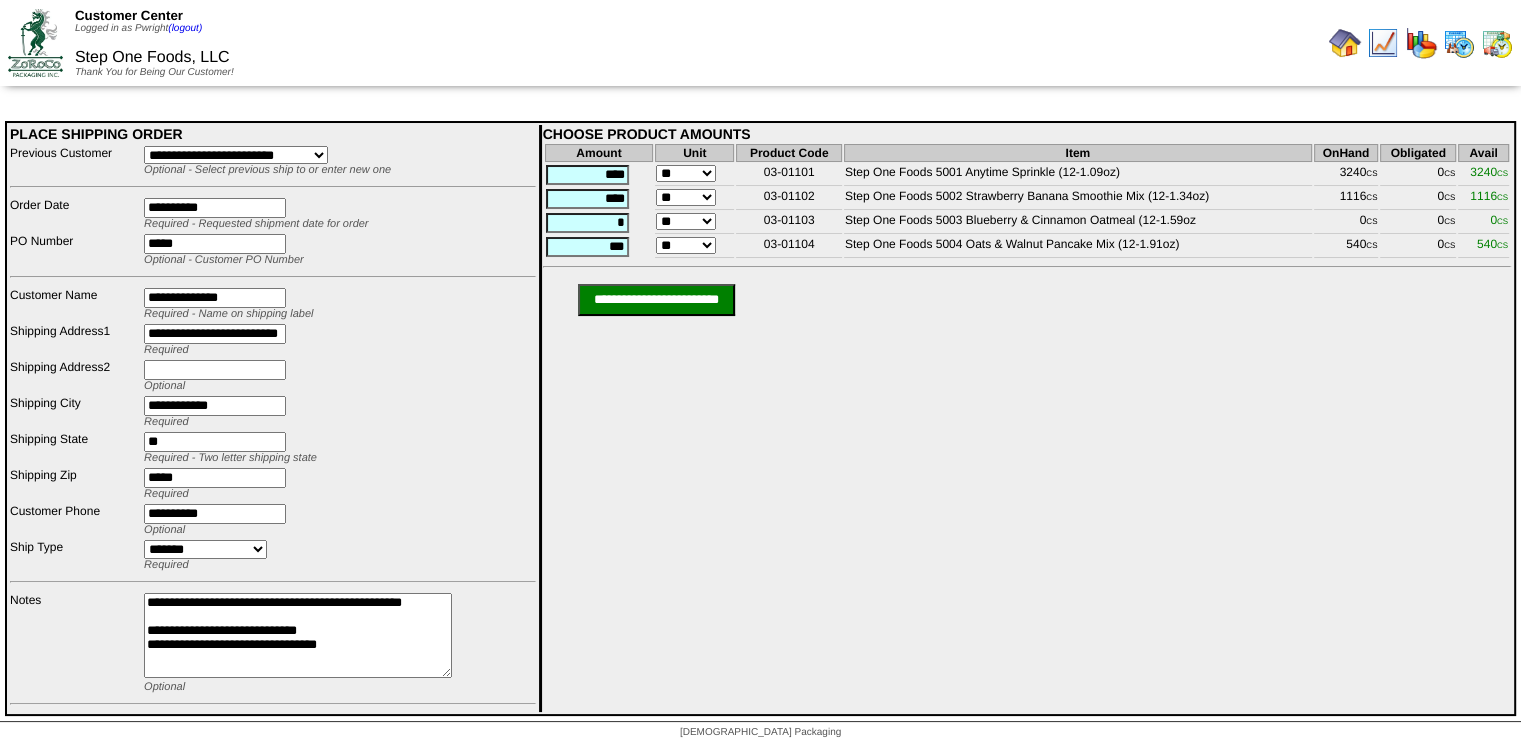 type on "***" 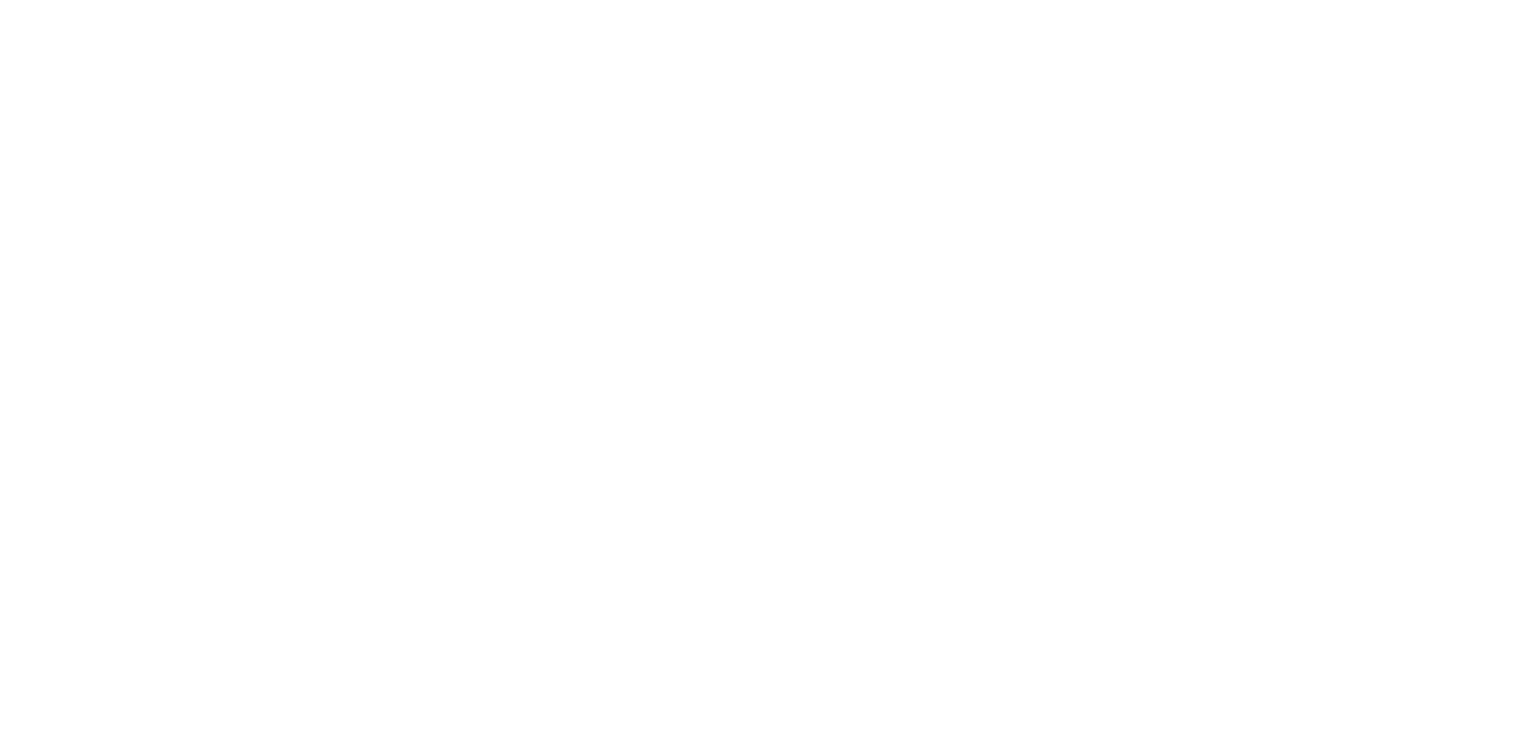 scroll, scrollTop: 0, scrollLeft: 0, axis: both 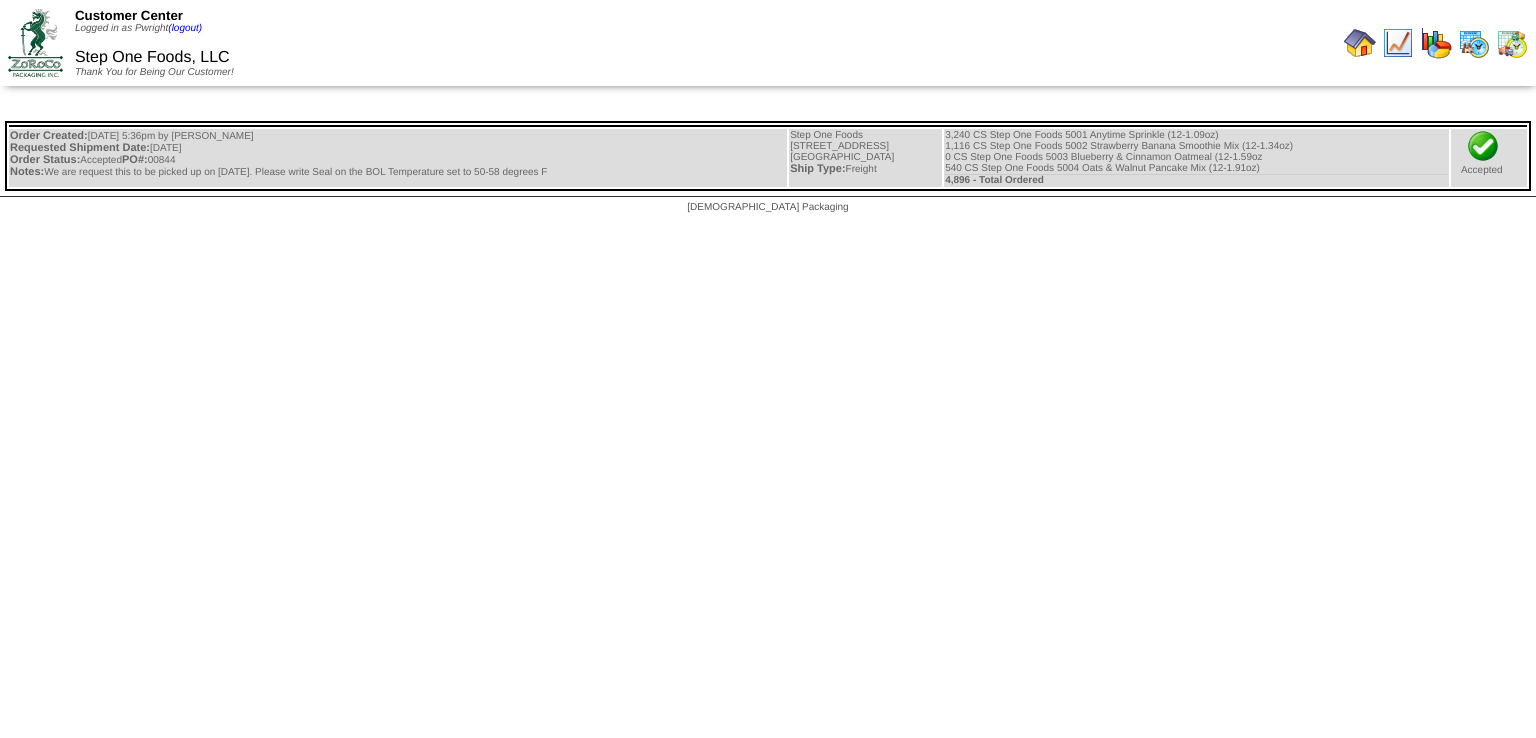click at bounding box center (1360, 43) 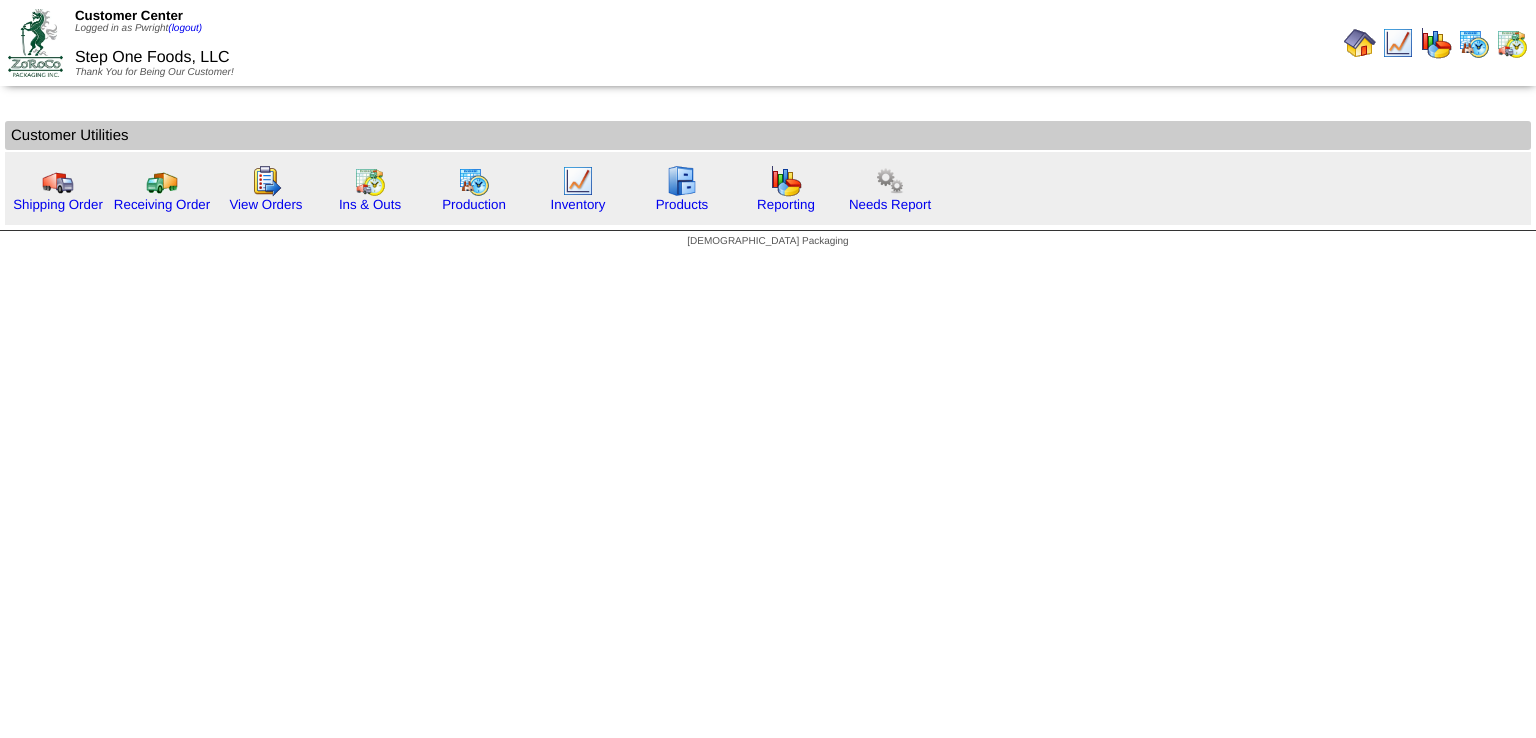 scroll, scrollTop: 0, scrollLeft: 0, axis: both 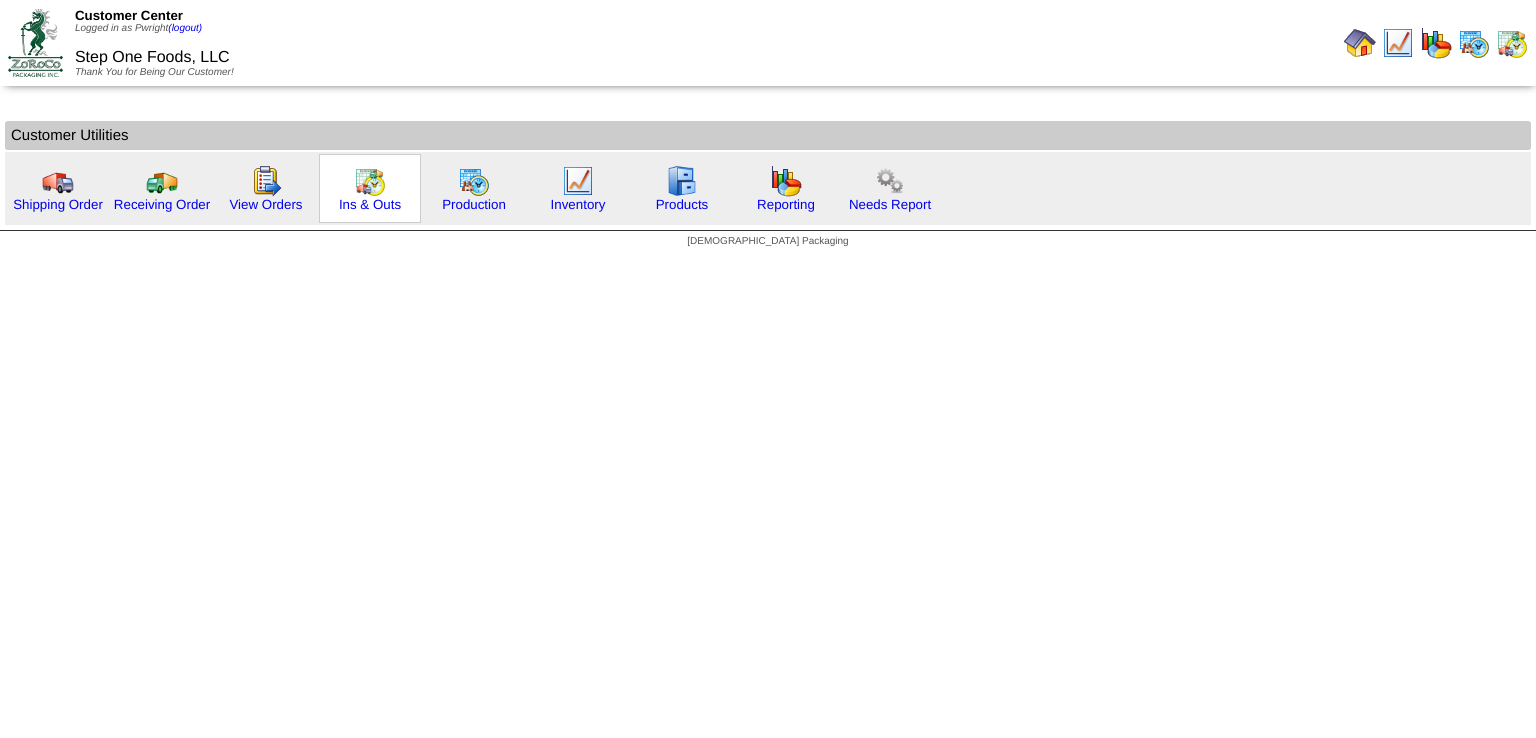 click at bounding box center [370, 181] 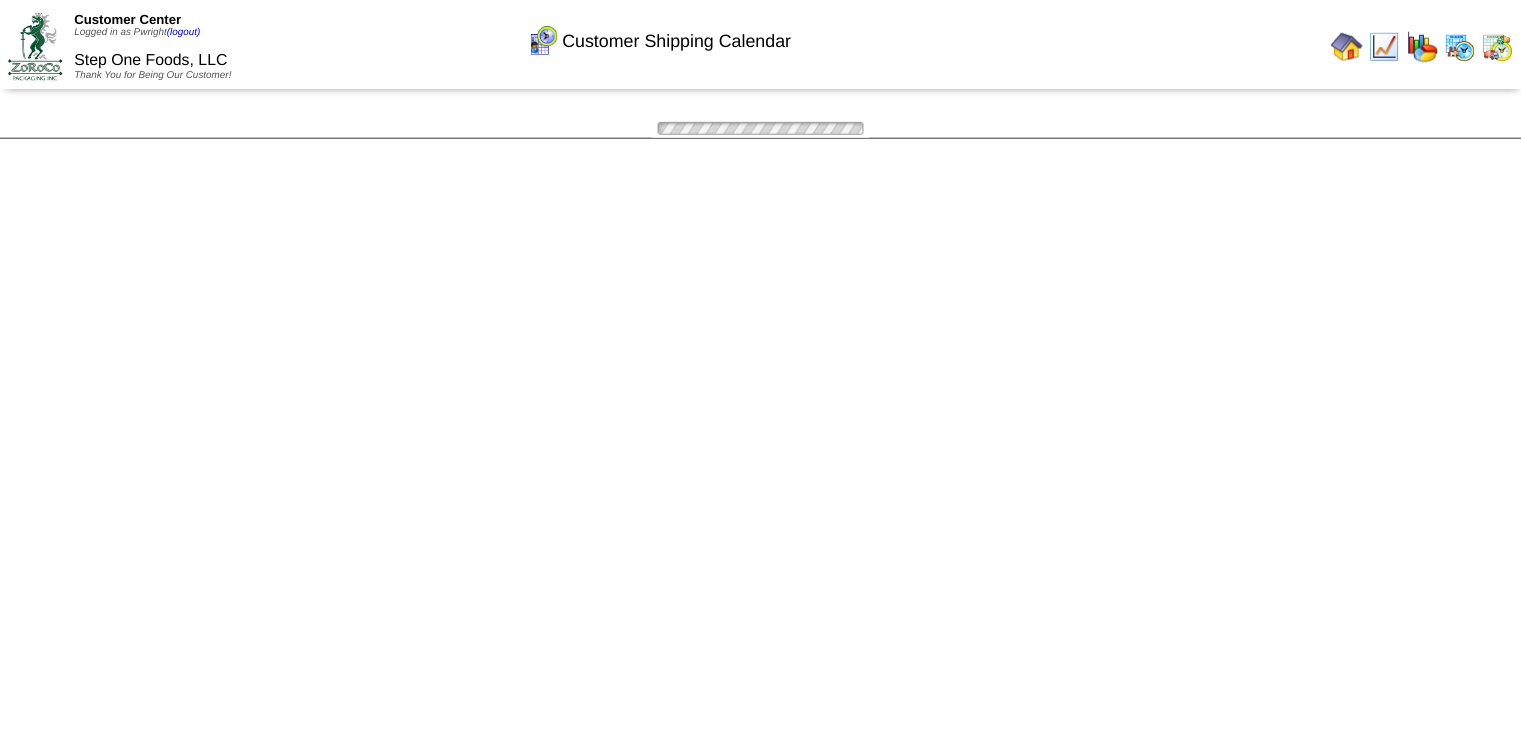 scroll, scrollTop: 0, scrollLeft: 0, axis: both 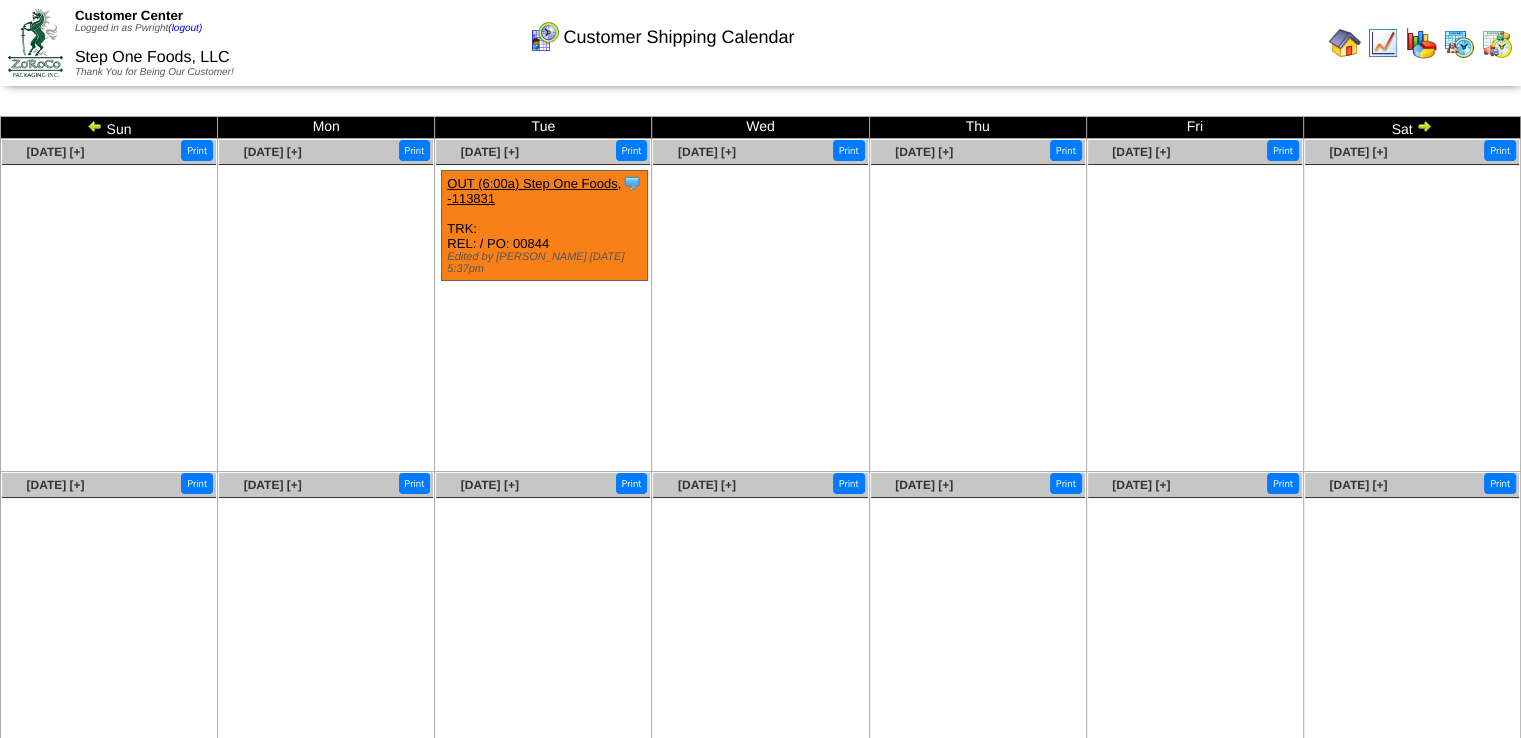 click at bounding box center [1345, 43] 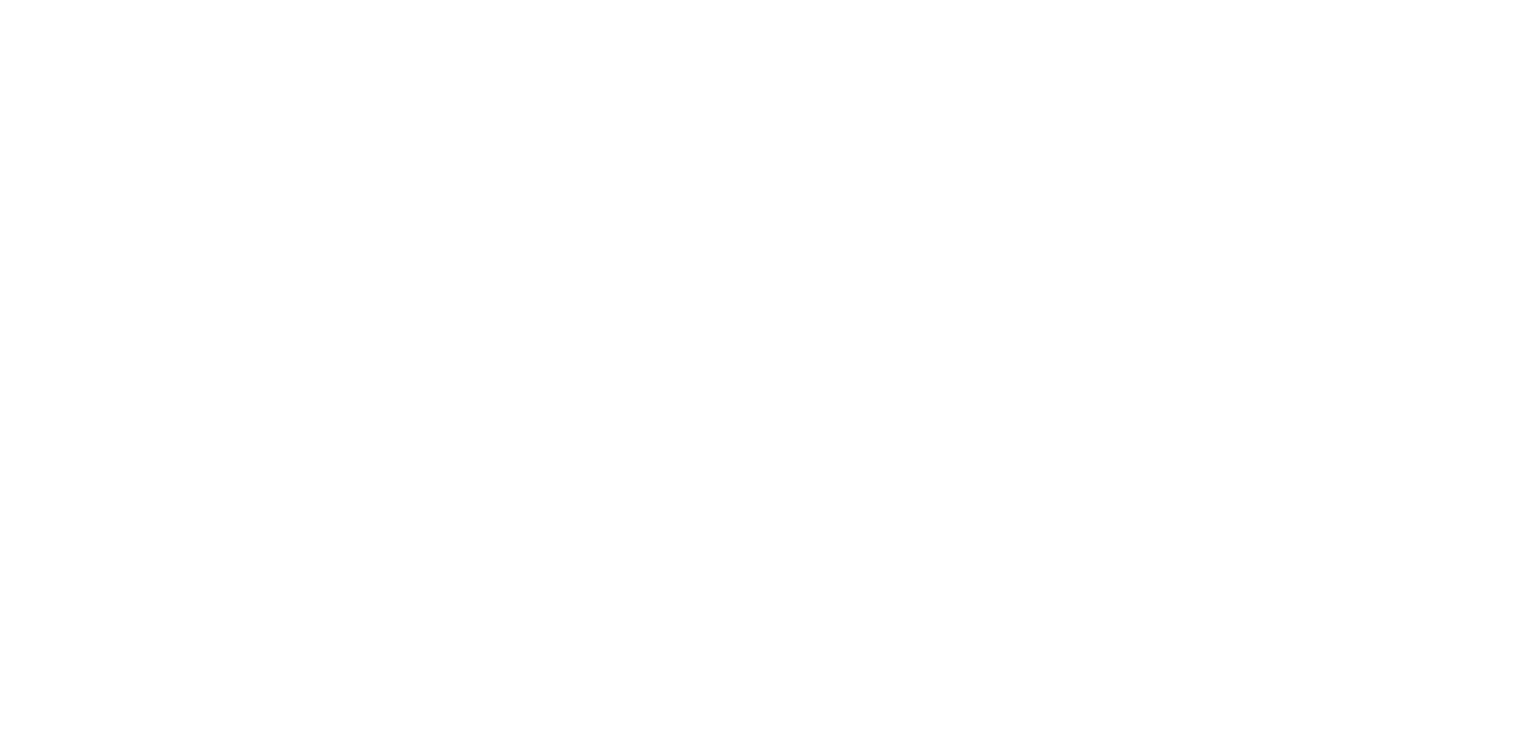 scroll, scrollTop: 0, scrollLeft: 0, axis: both 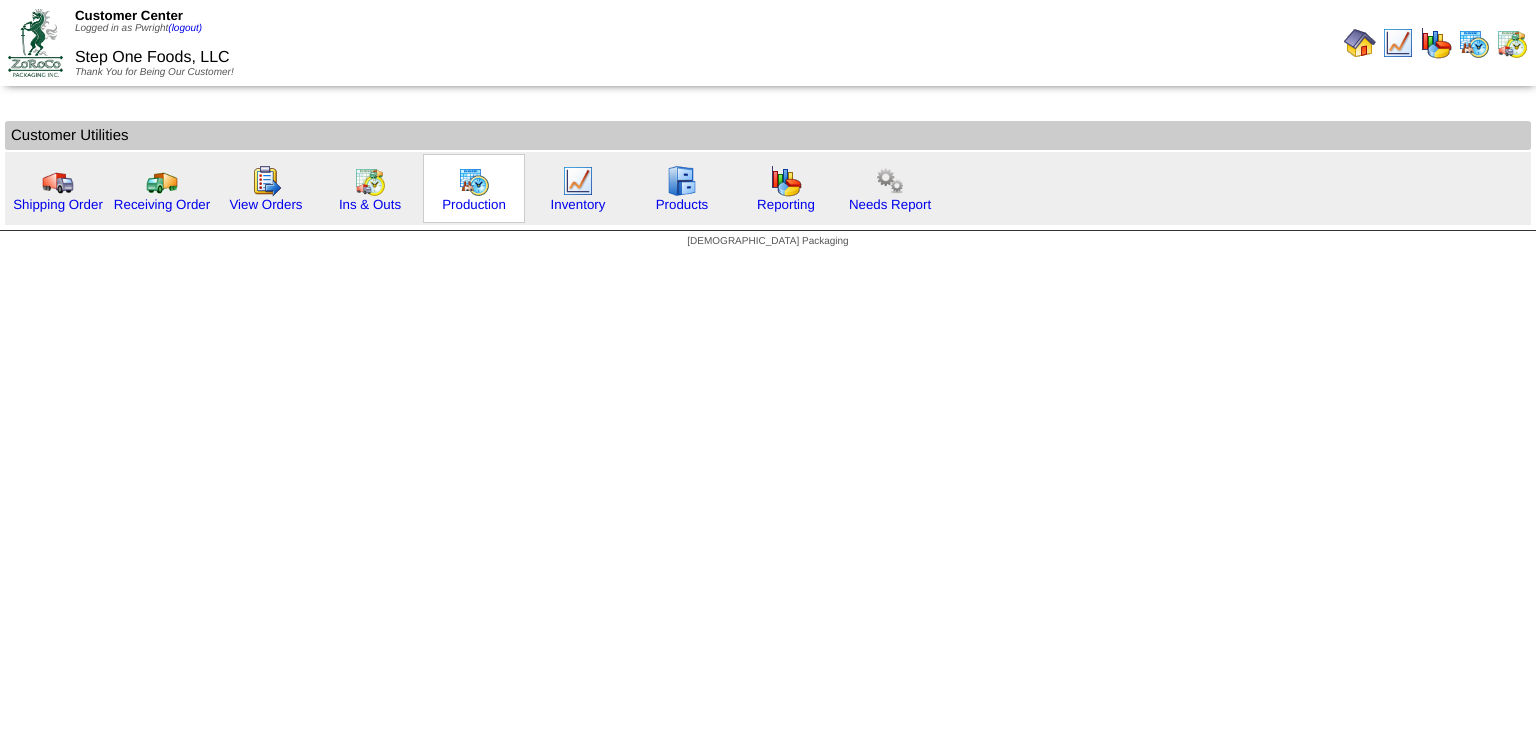 click at bounding box center [474, 181] 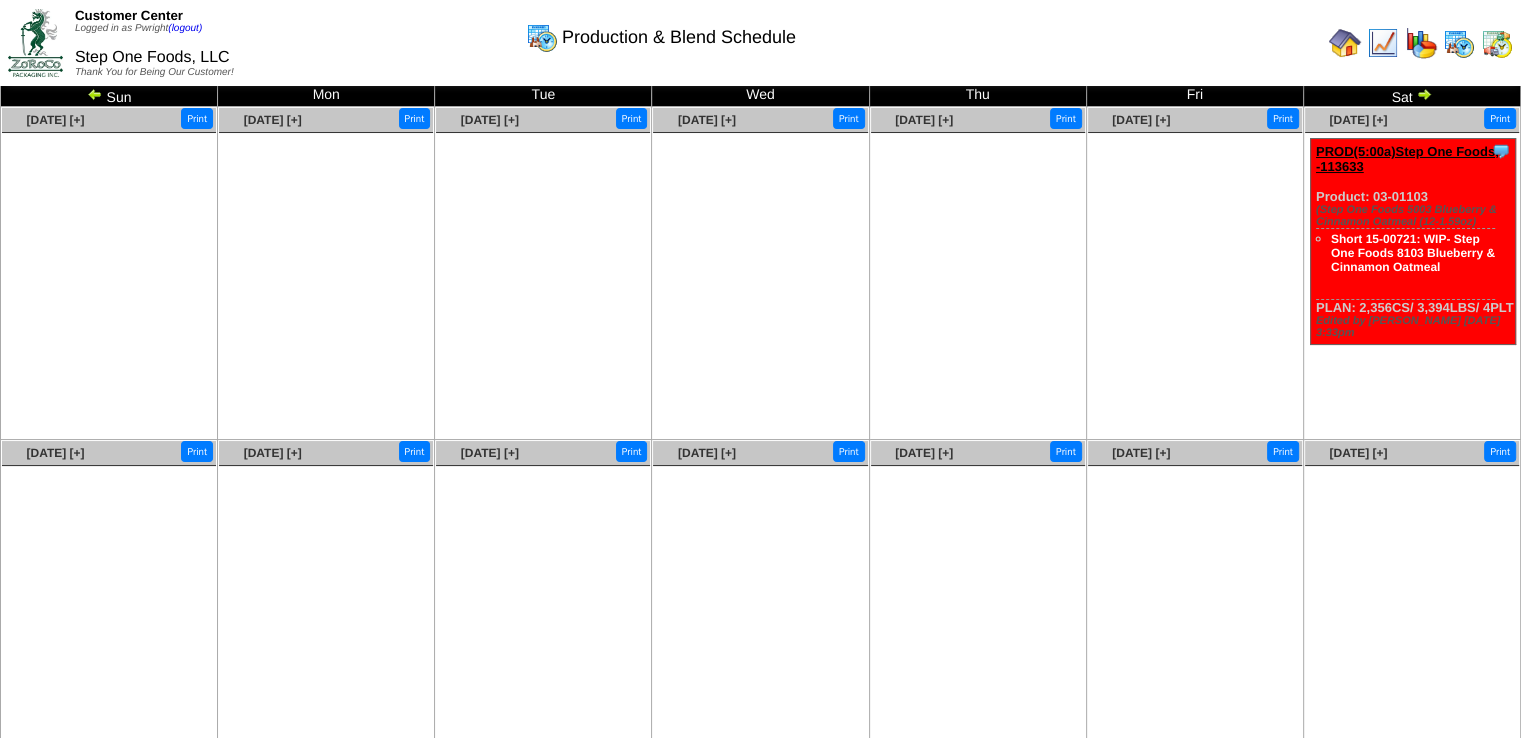 scroll, scrollTop: 0, scrollLeft: 0, axis: both 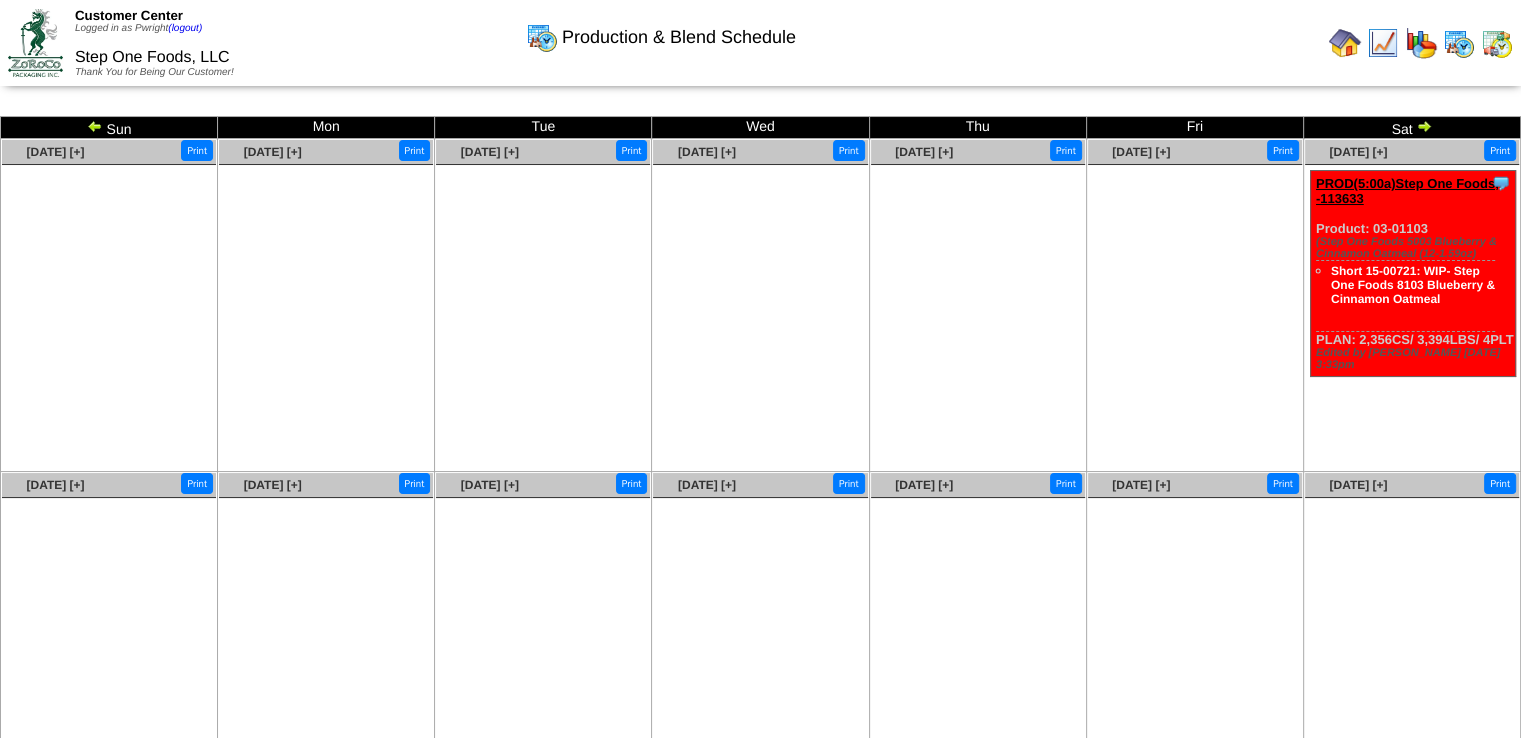 click at bounding box center [95, 126] 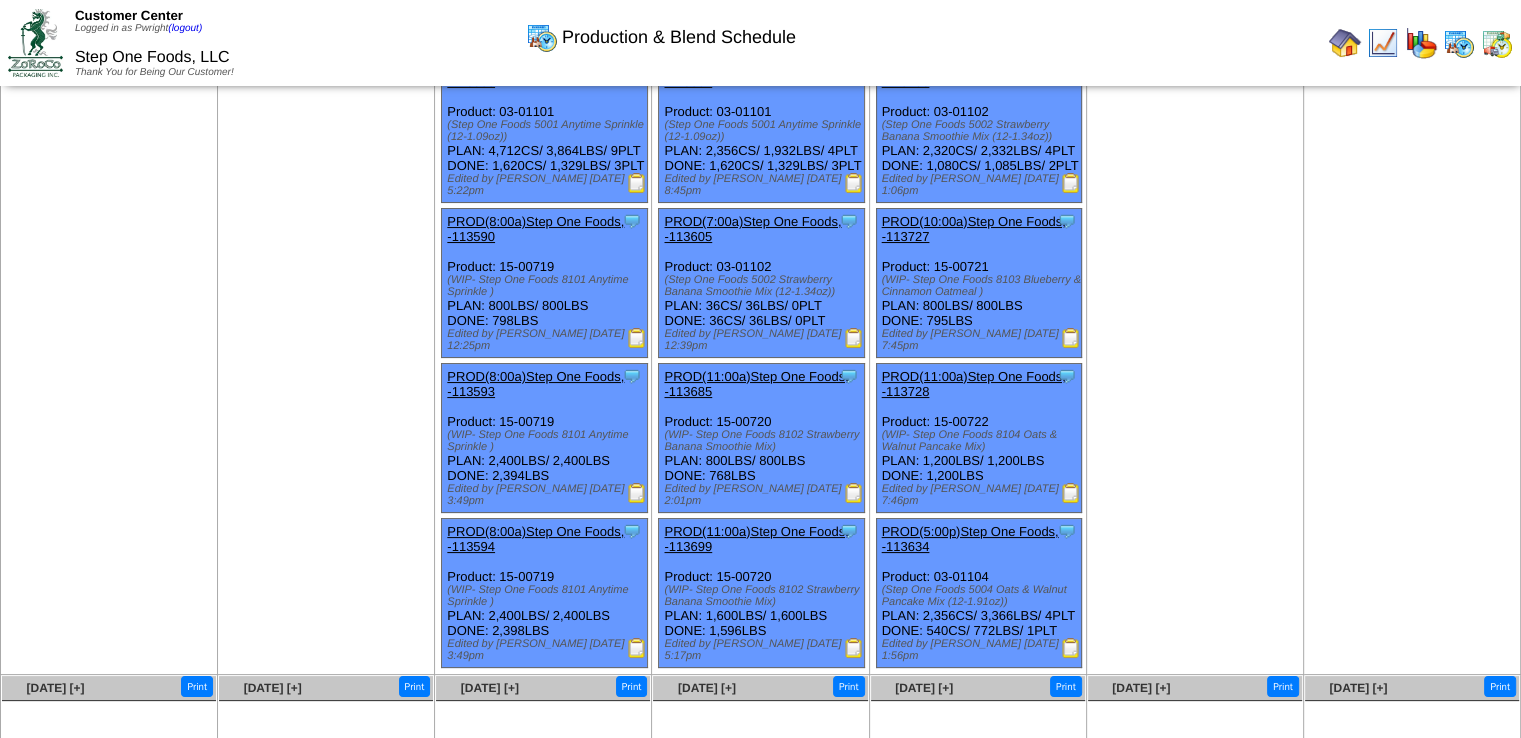 scroll, scrollTop: 0, scrollLeft: 0, axis: both 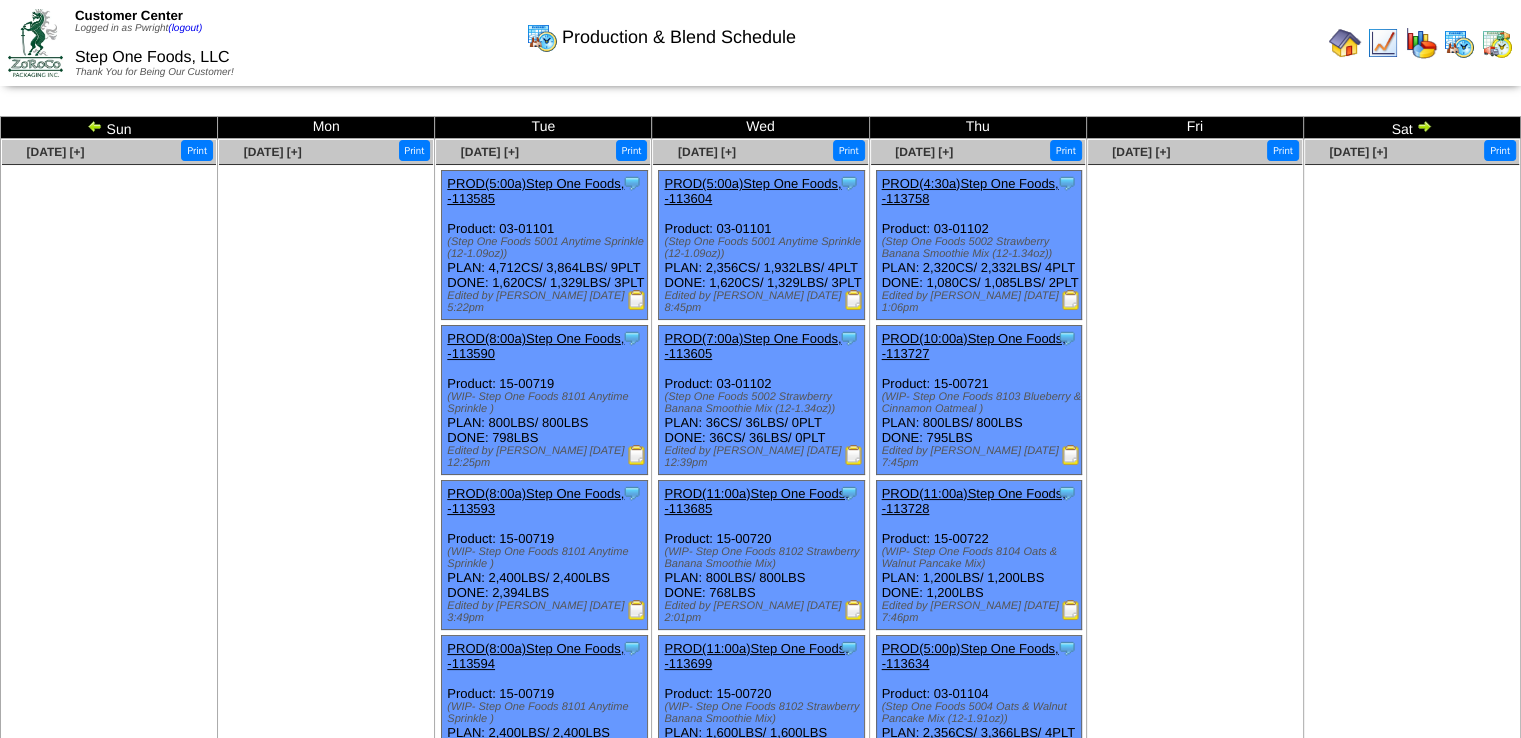 click at bounding box center [1424, 126] 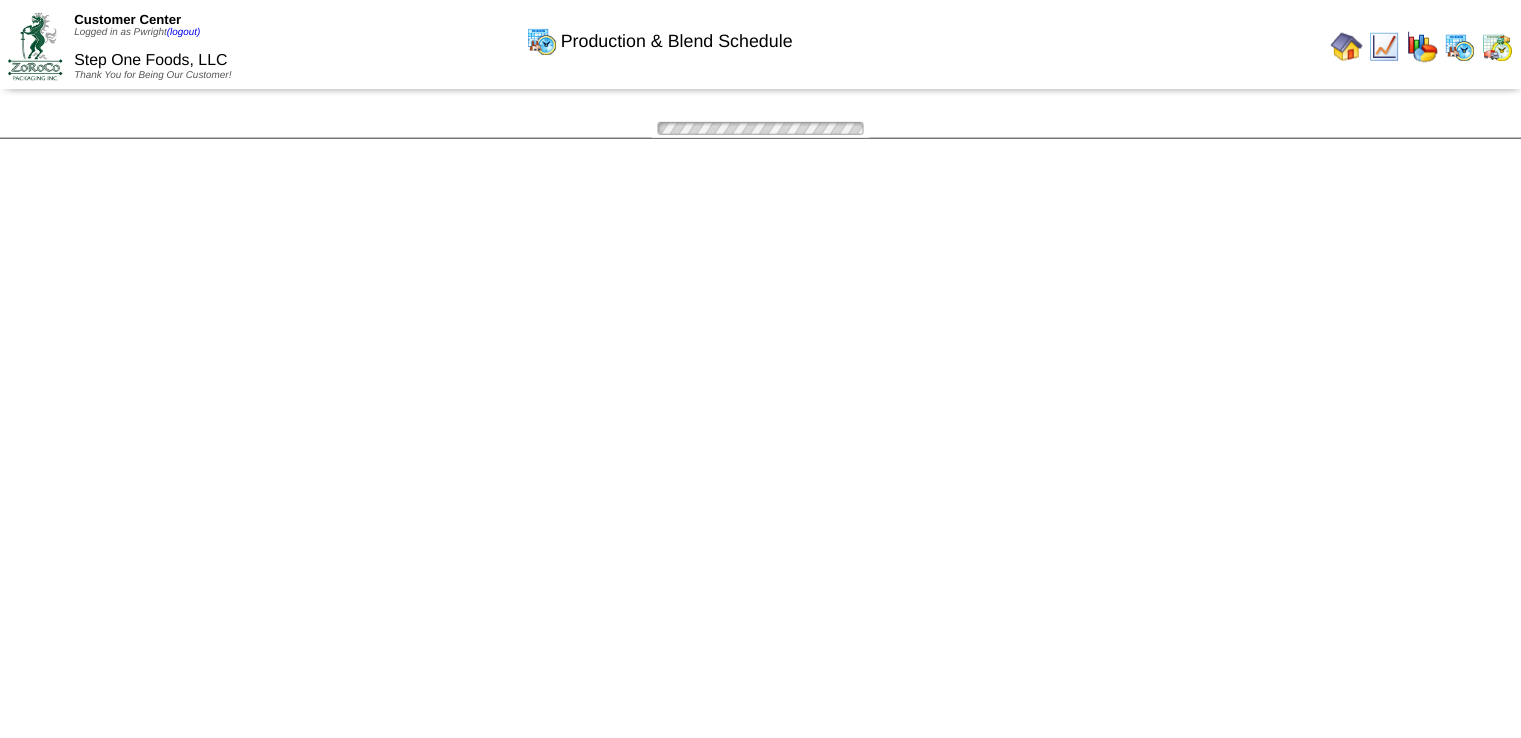 scroll, scrollTop: 0, scrollLeft: 0, axis: both 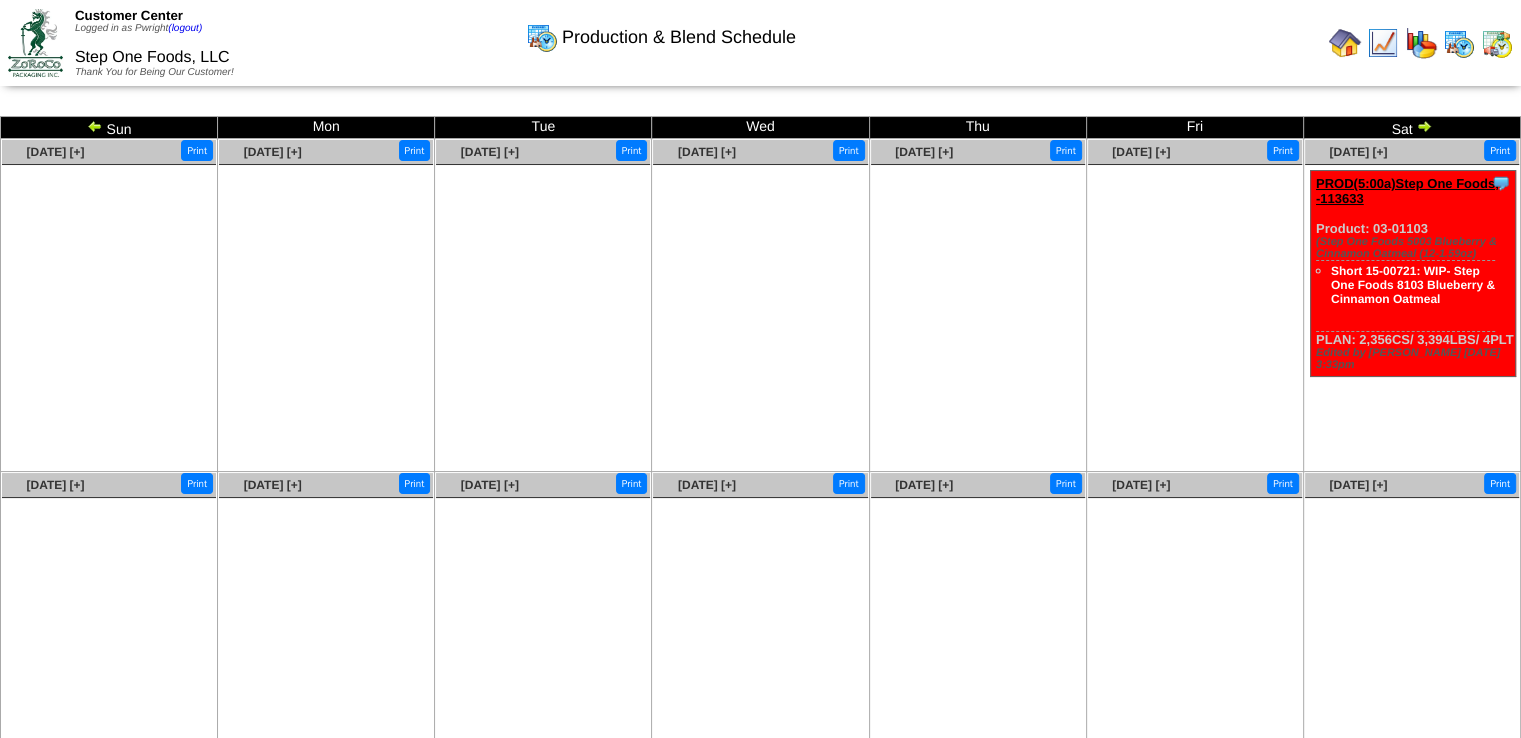 click at bounding box center (1424, 126) 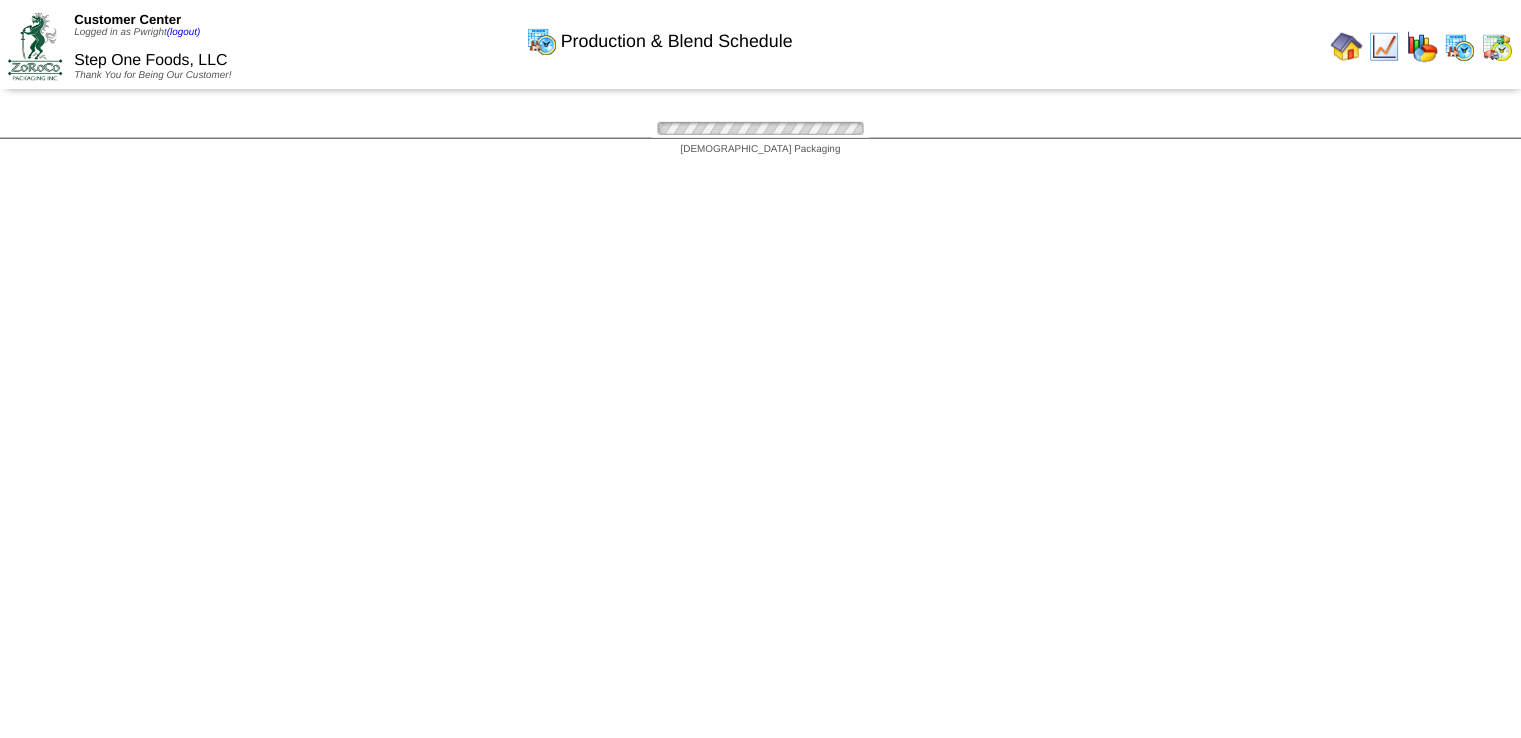 scroll, scrollTop: 0, scrollLeft: 0, axis: both 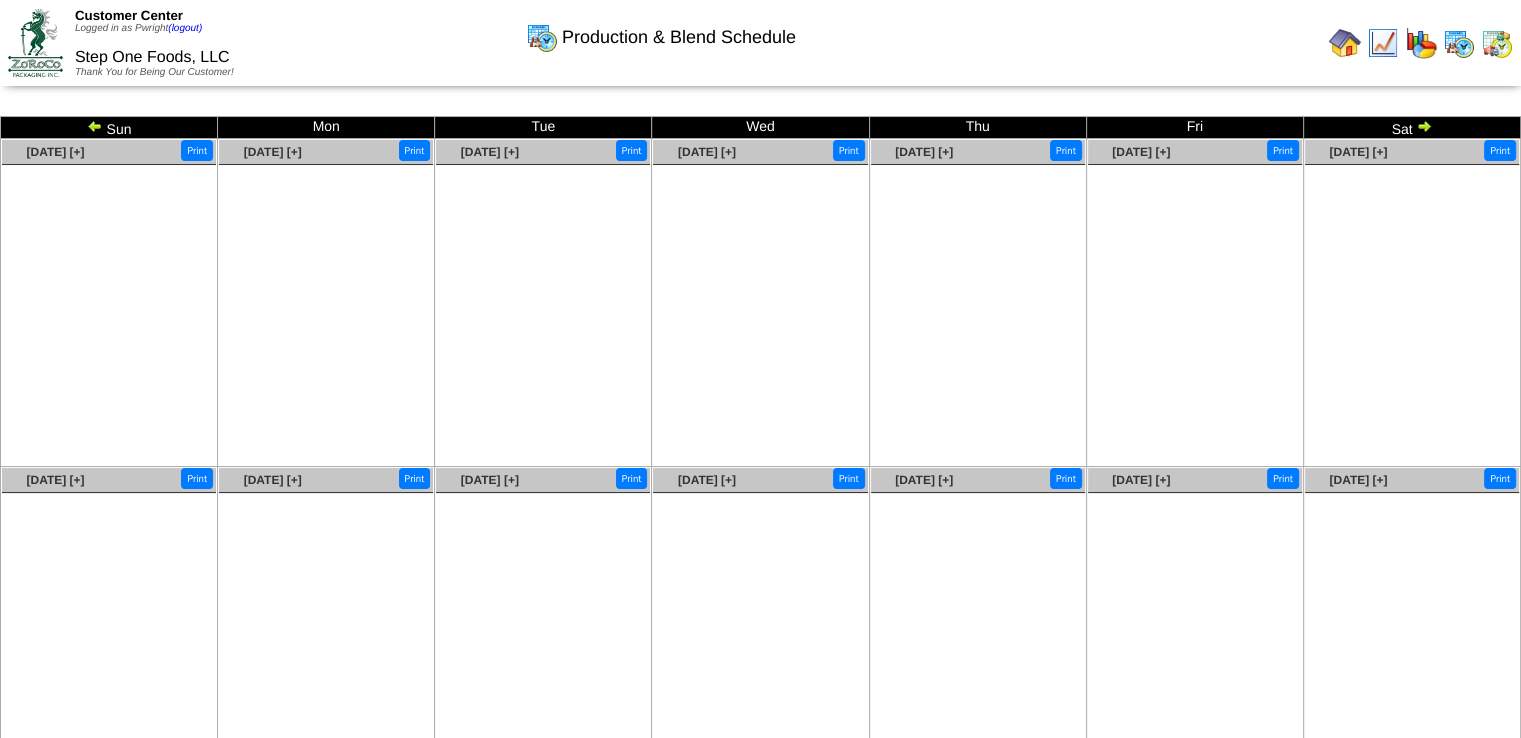 click at bounding box center (1424, 126) 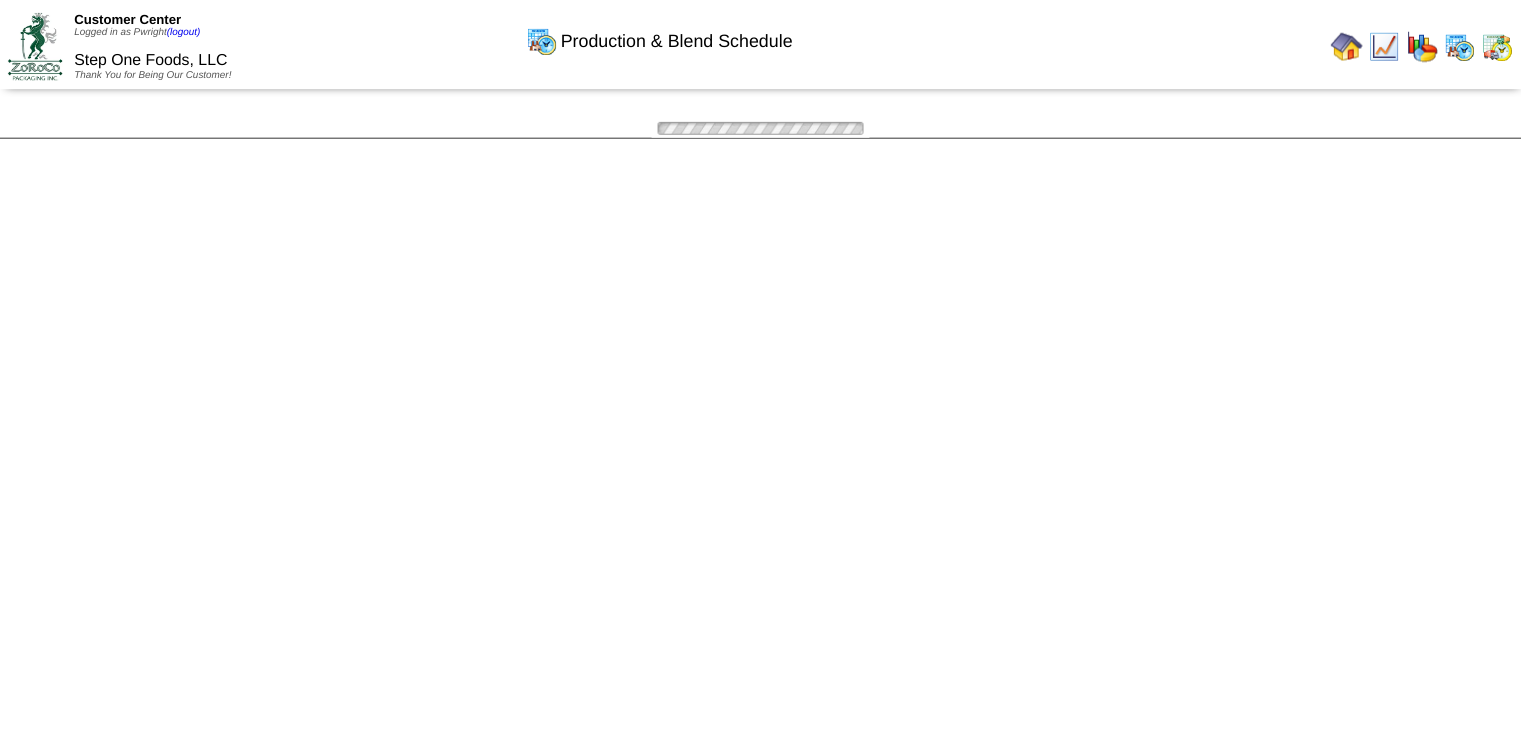 scroll, scrollTop: 0, scrollLeft: 0, axis: both 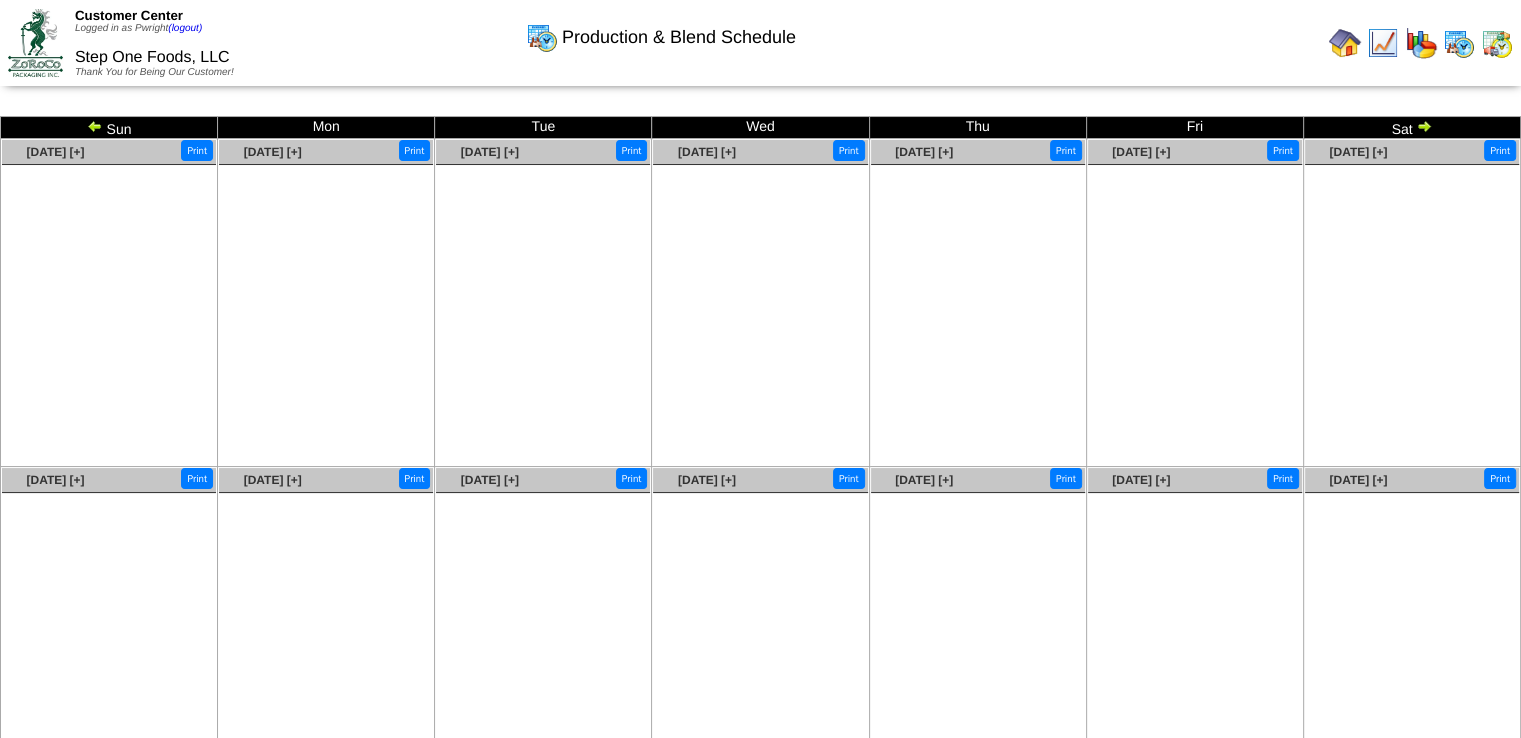 click on "Sun" at bounding box center [109, 128] 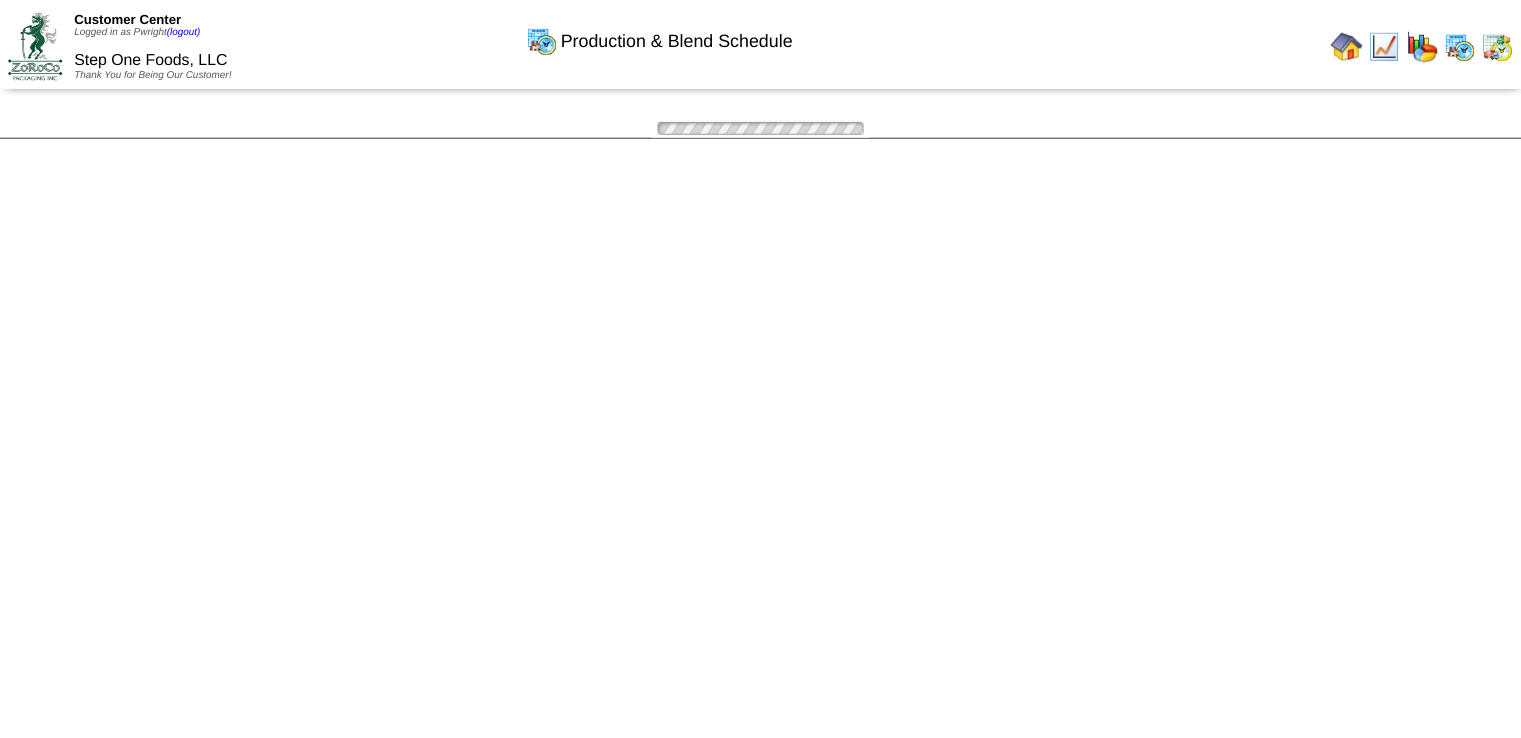 scroll, scrollTop: 0, scrollLeft: 0, axis: both 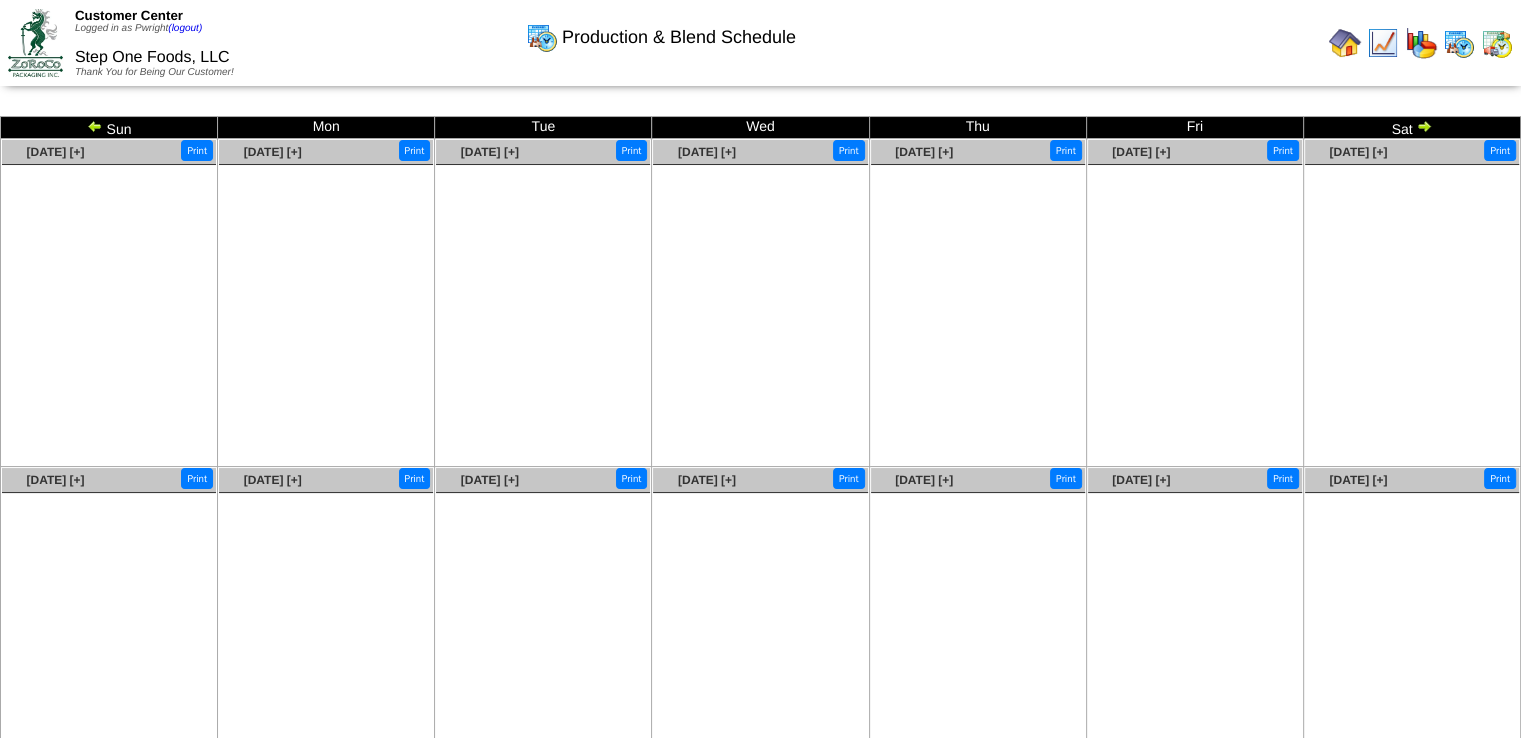 click at bounding box center [95, 126] 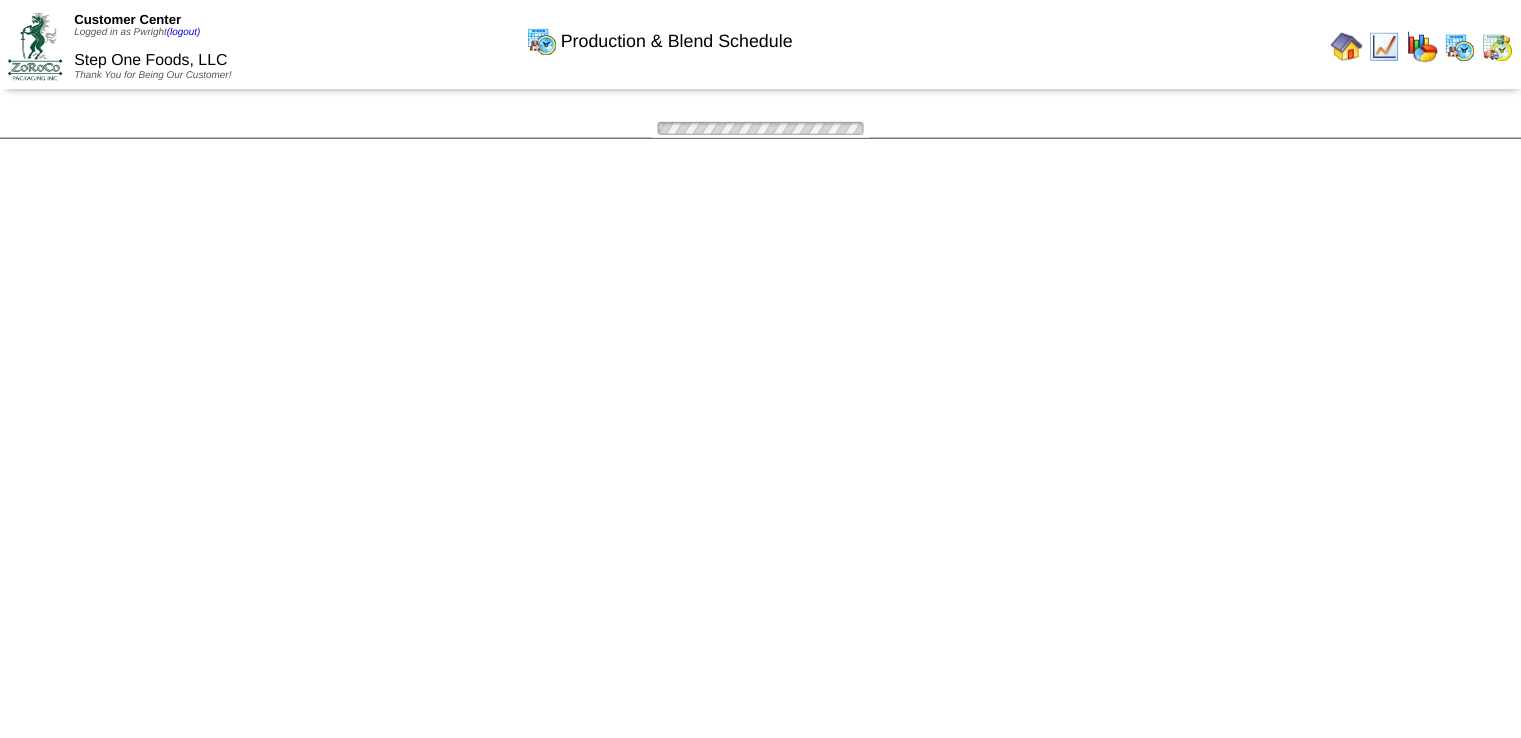 scroll, scrollTop: 0, scrollLeft: 0, axis: both 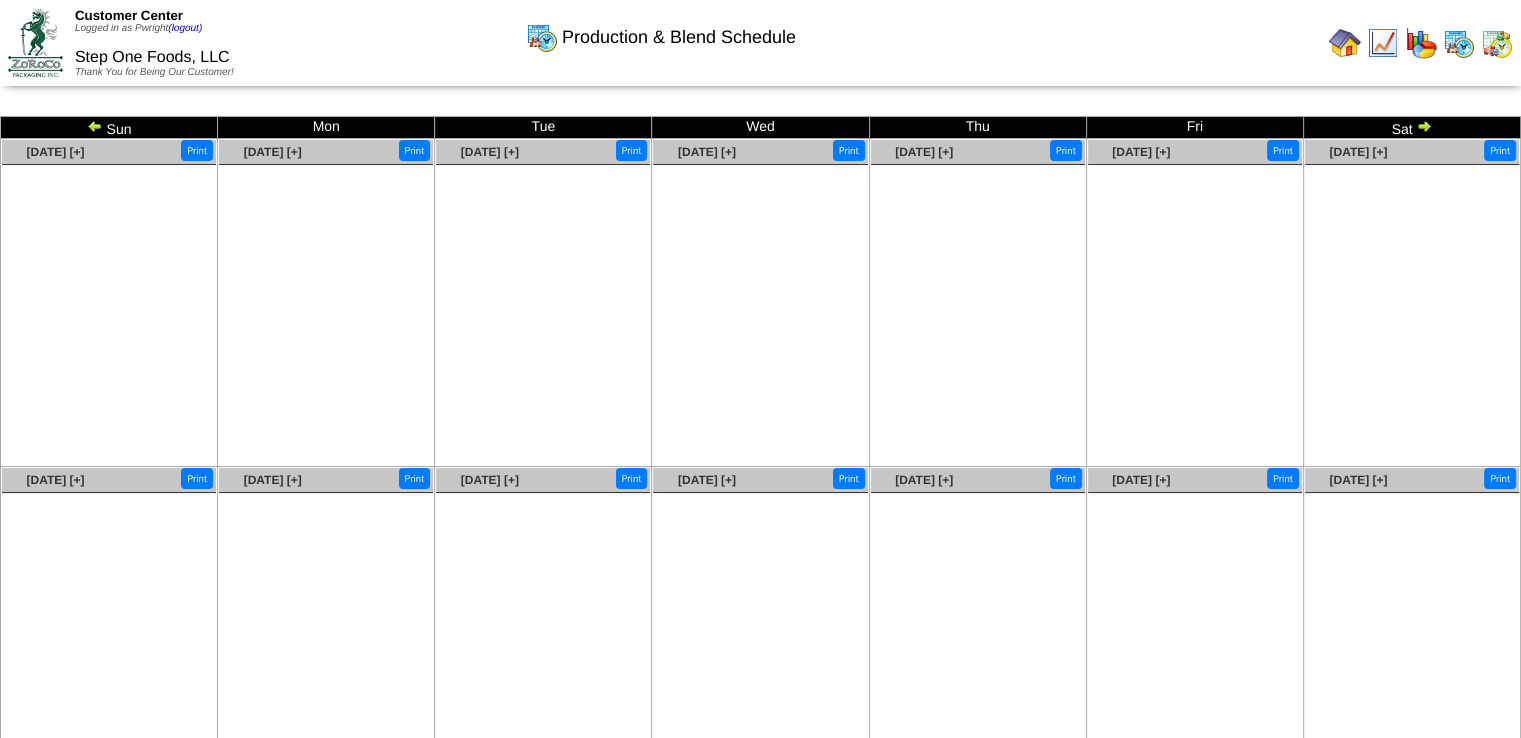 click at bounding box center [95, 126] 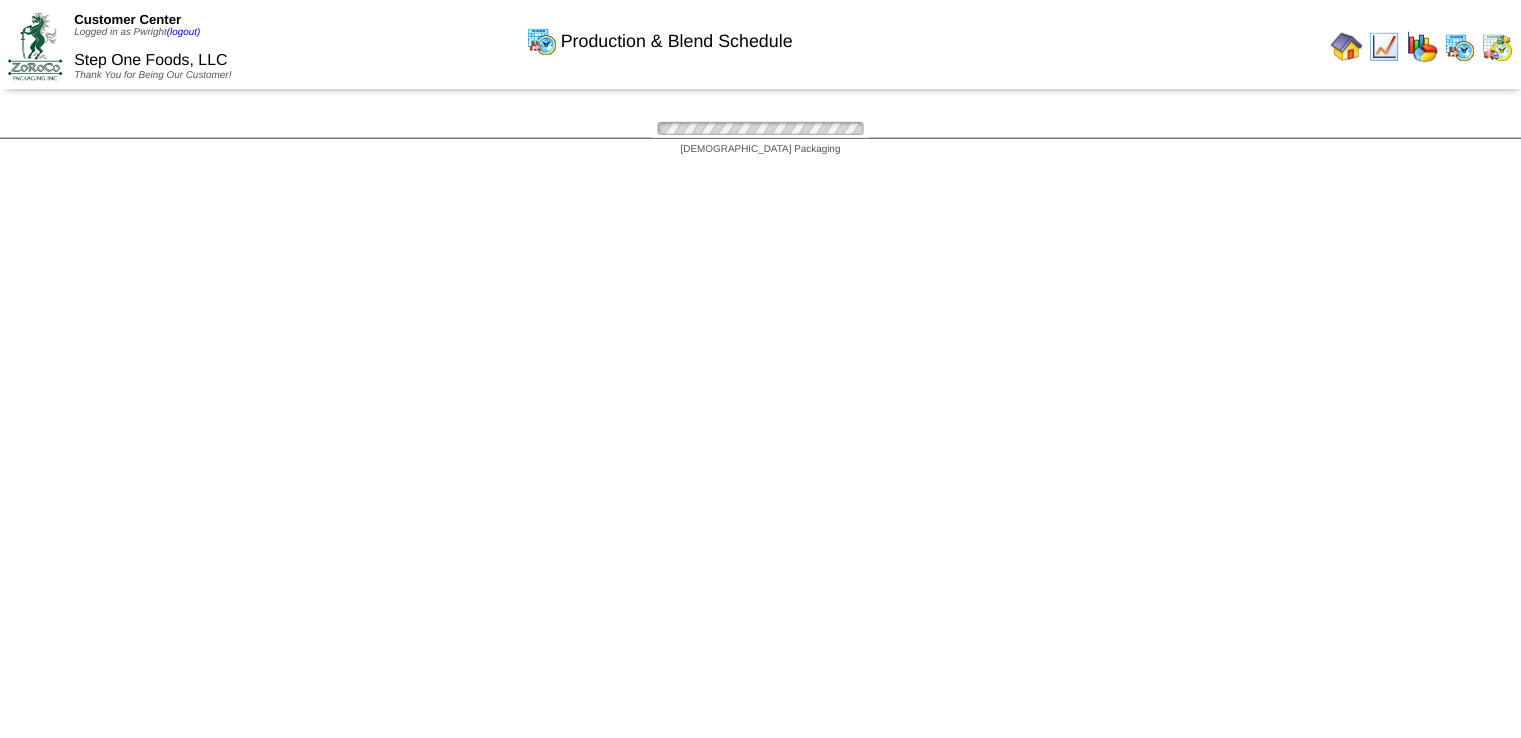scroll, scrollTop: 0, scrollLeft: 0, axis: both 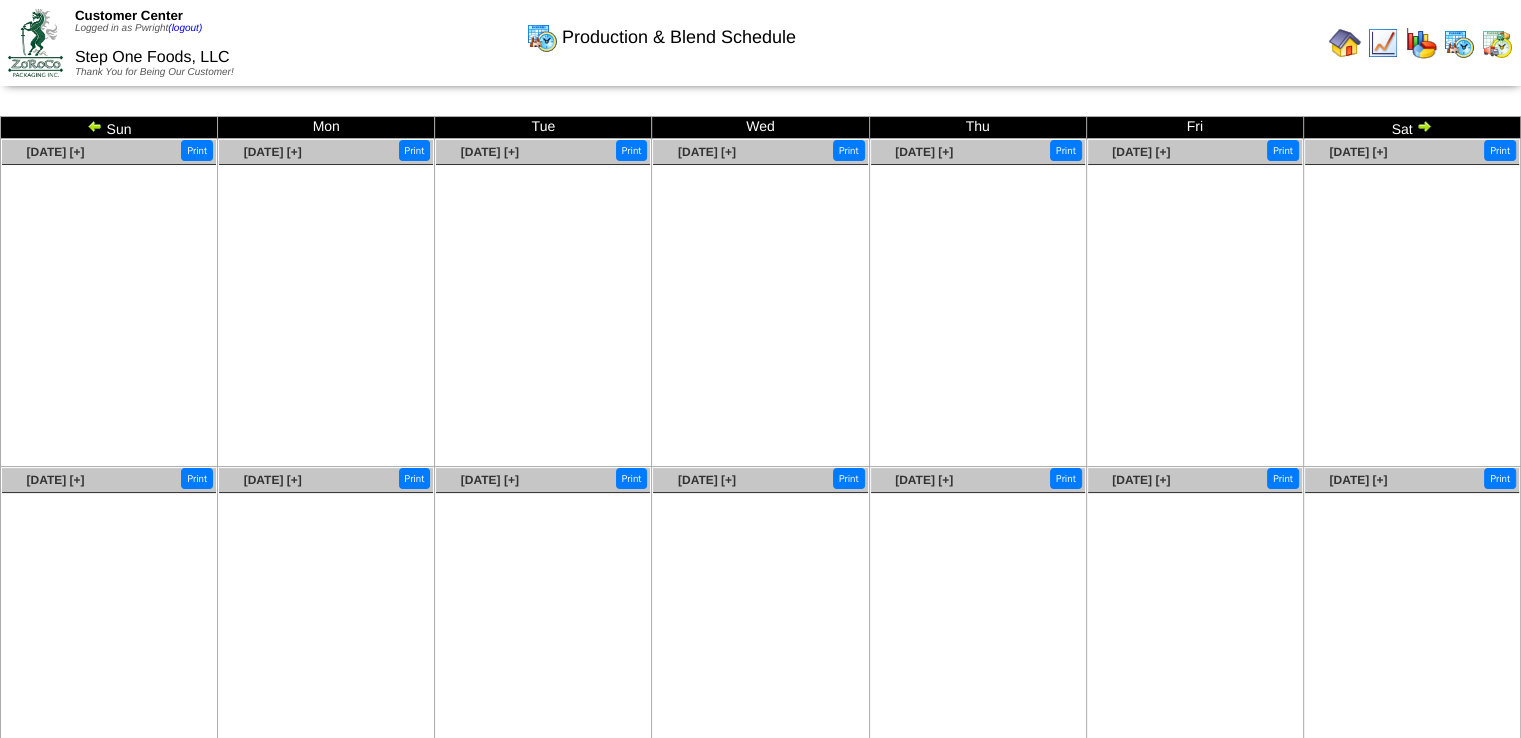 click at bounding box center (95, 126) 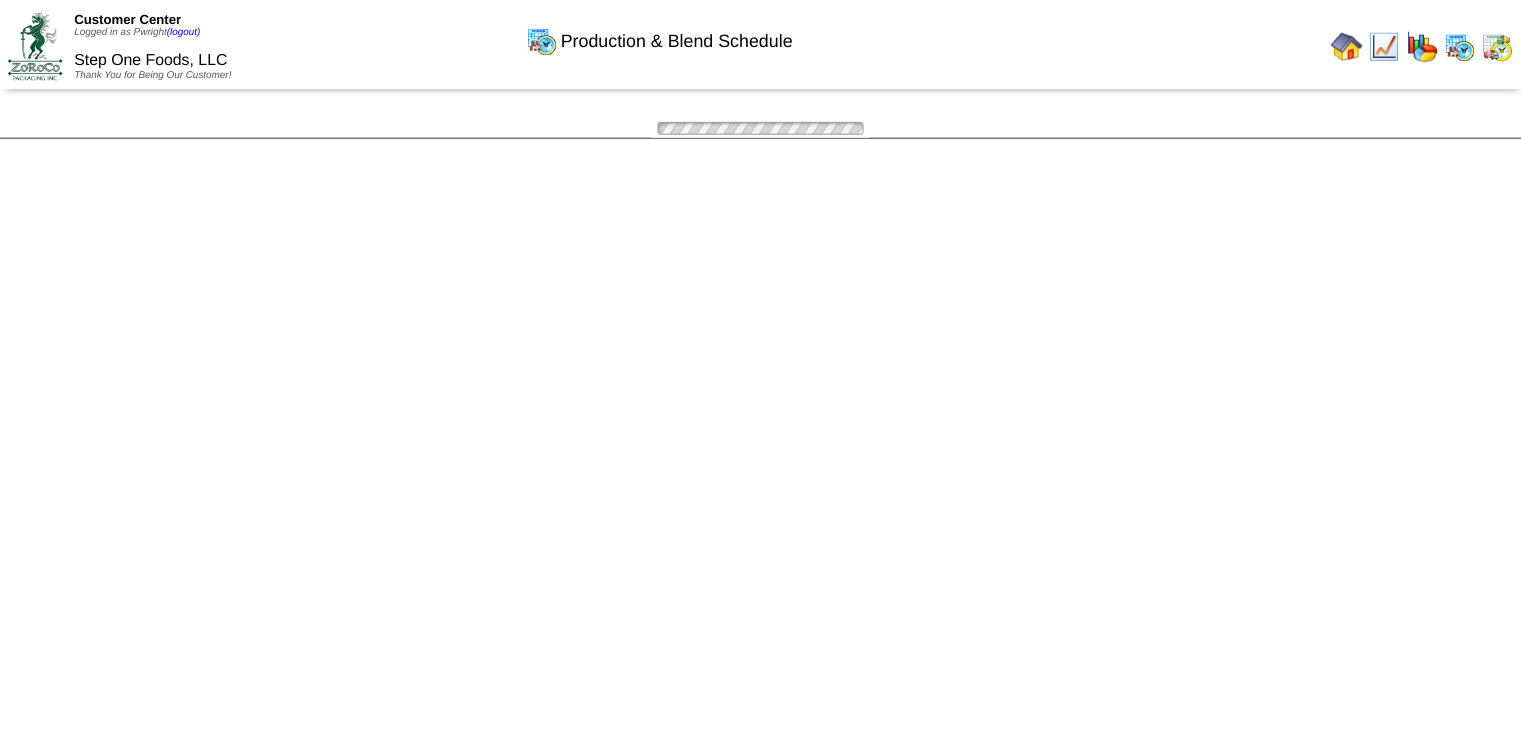 scroll, scrollTop: 0, scrollLeft: 0, axis: both 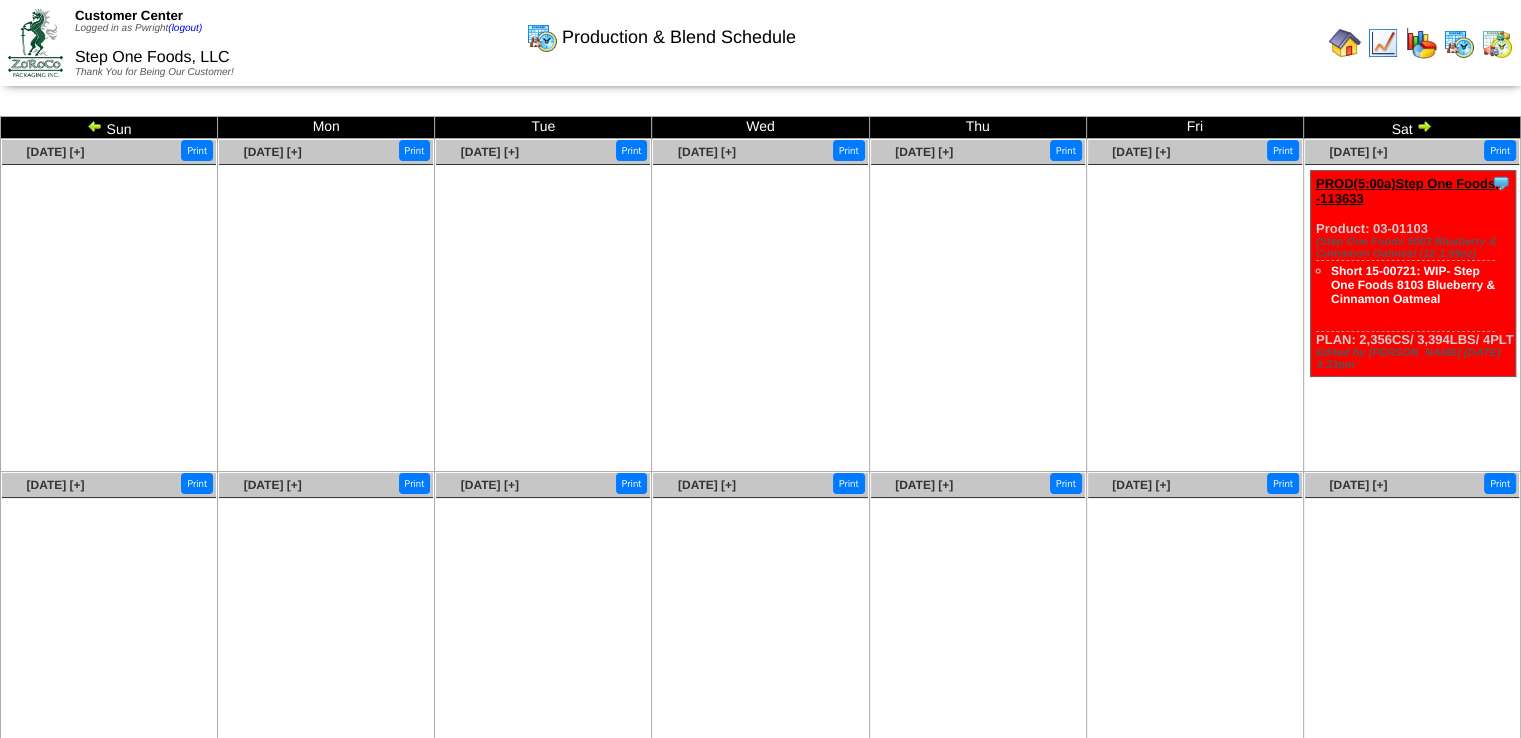 click at bounding box center [1345, 43] 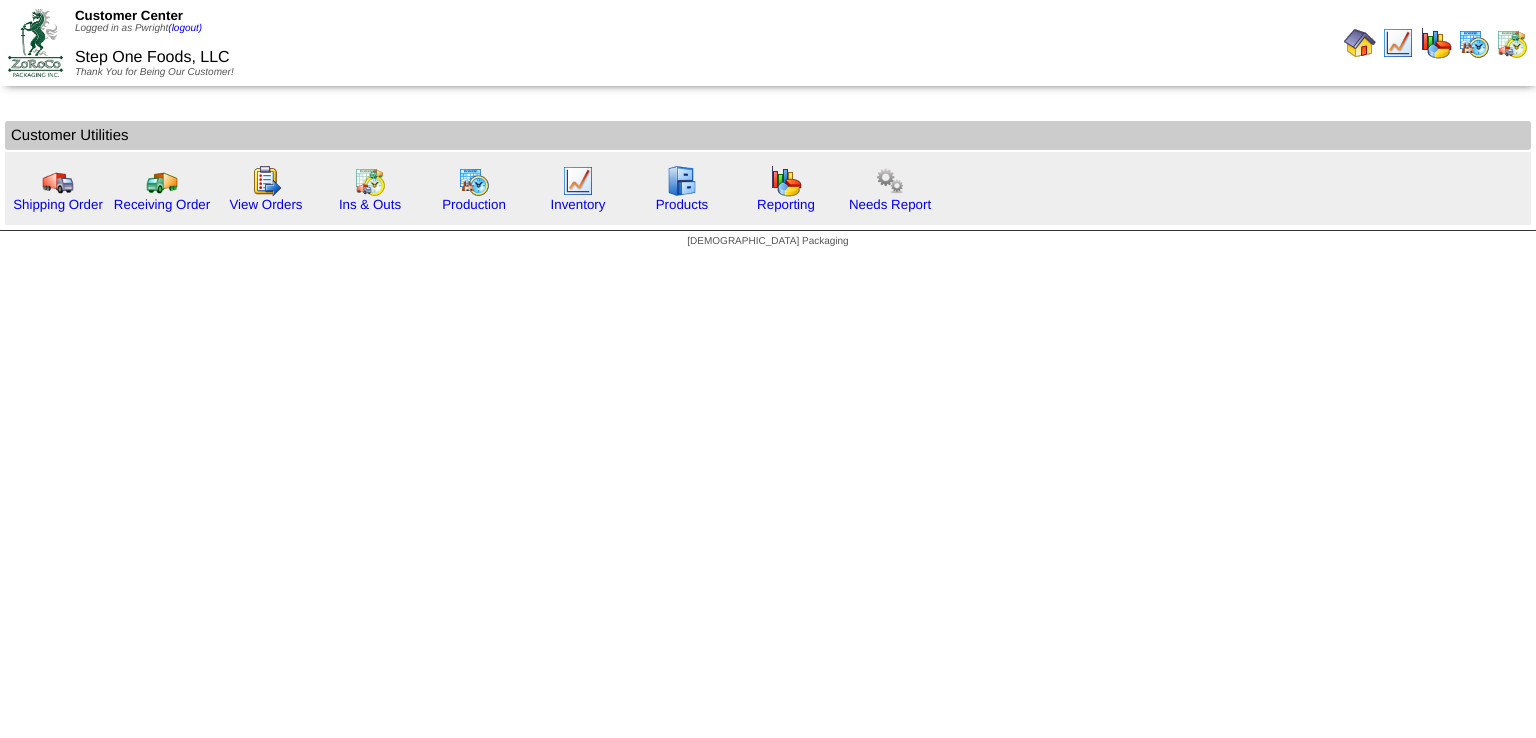 scroll, scrollTop: 0, scrollLeft: 0, axis: both 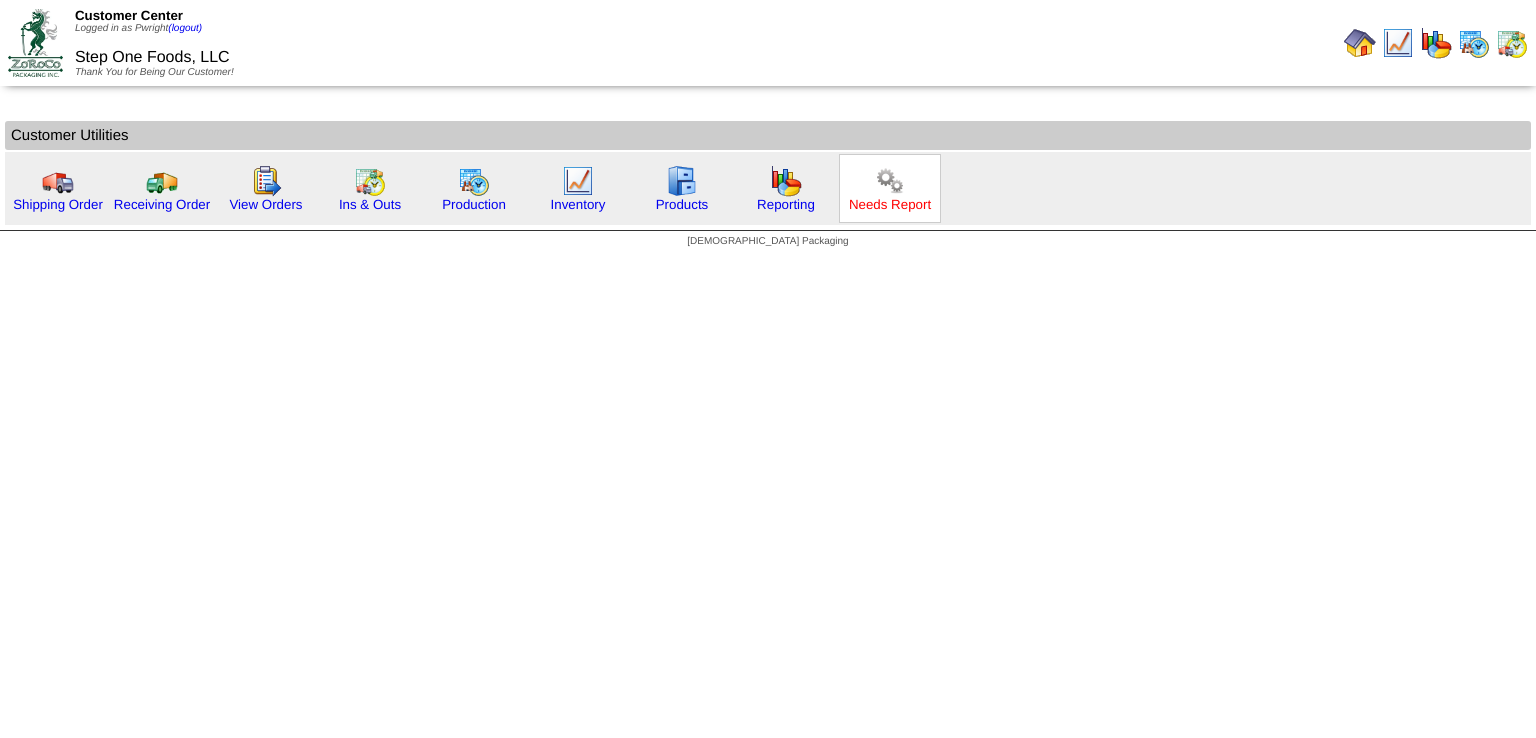 click on "Needs Report" at bounding box center [890, 204] 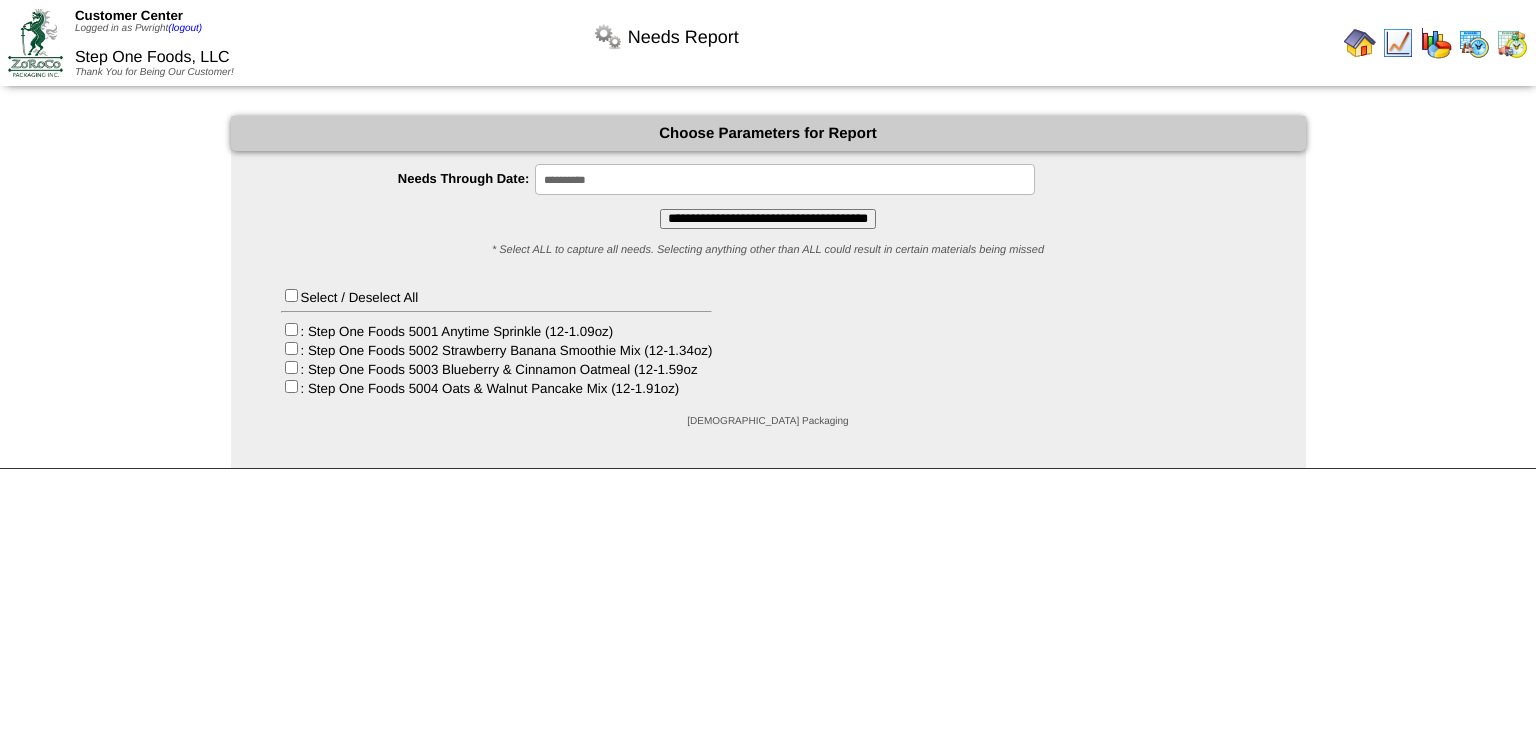 scroll, scrollTop: 0, scrollLeft: 0, axis: both 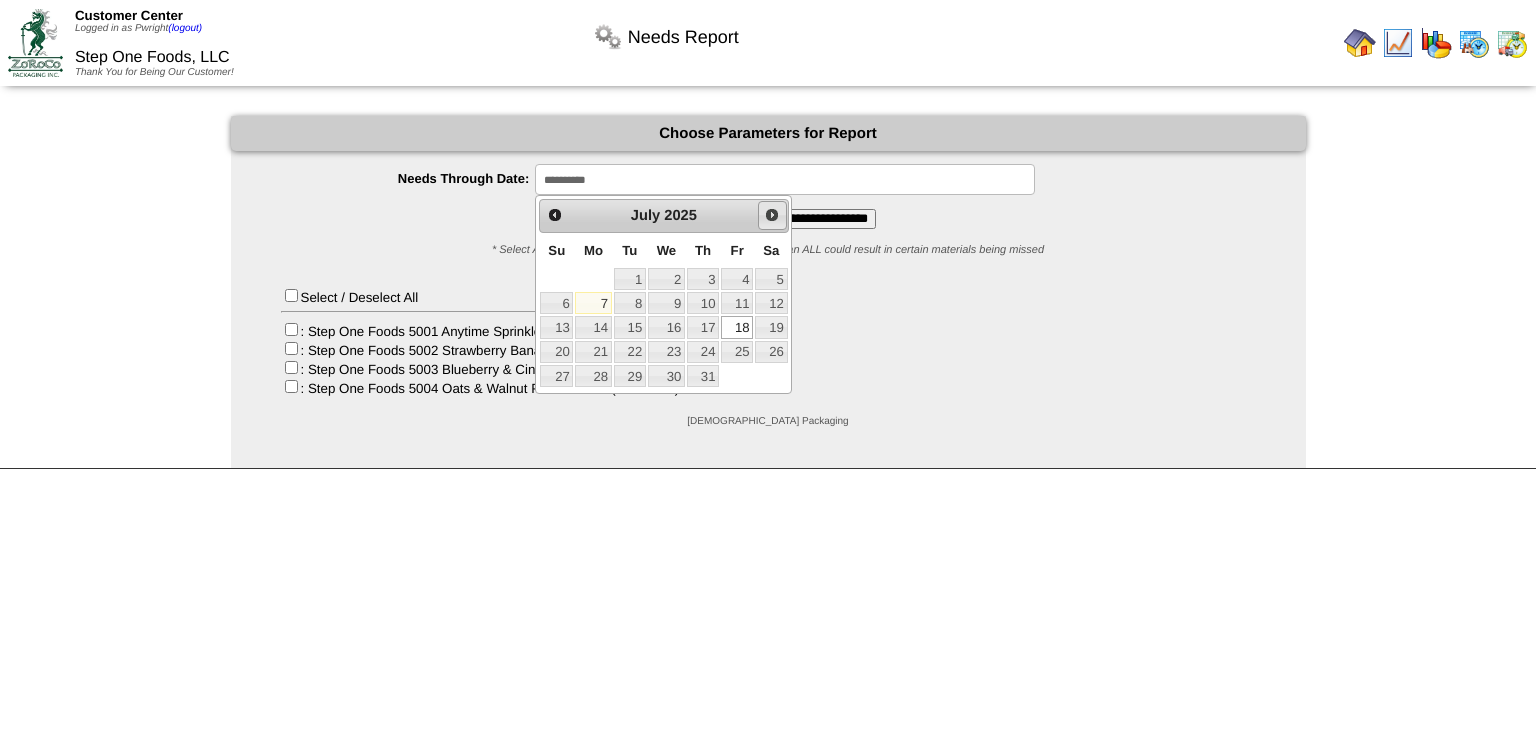 click on "Next" at bounding box center [772, 215] 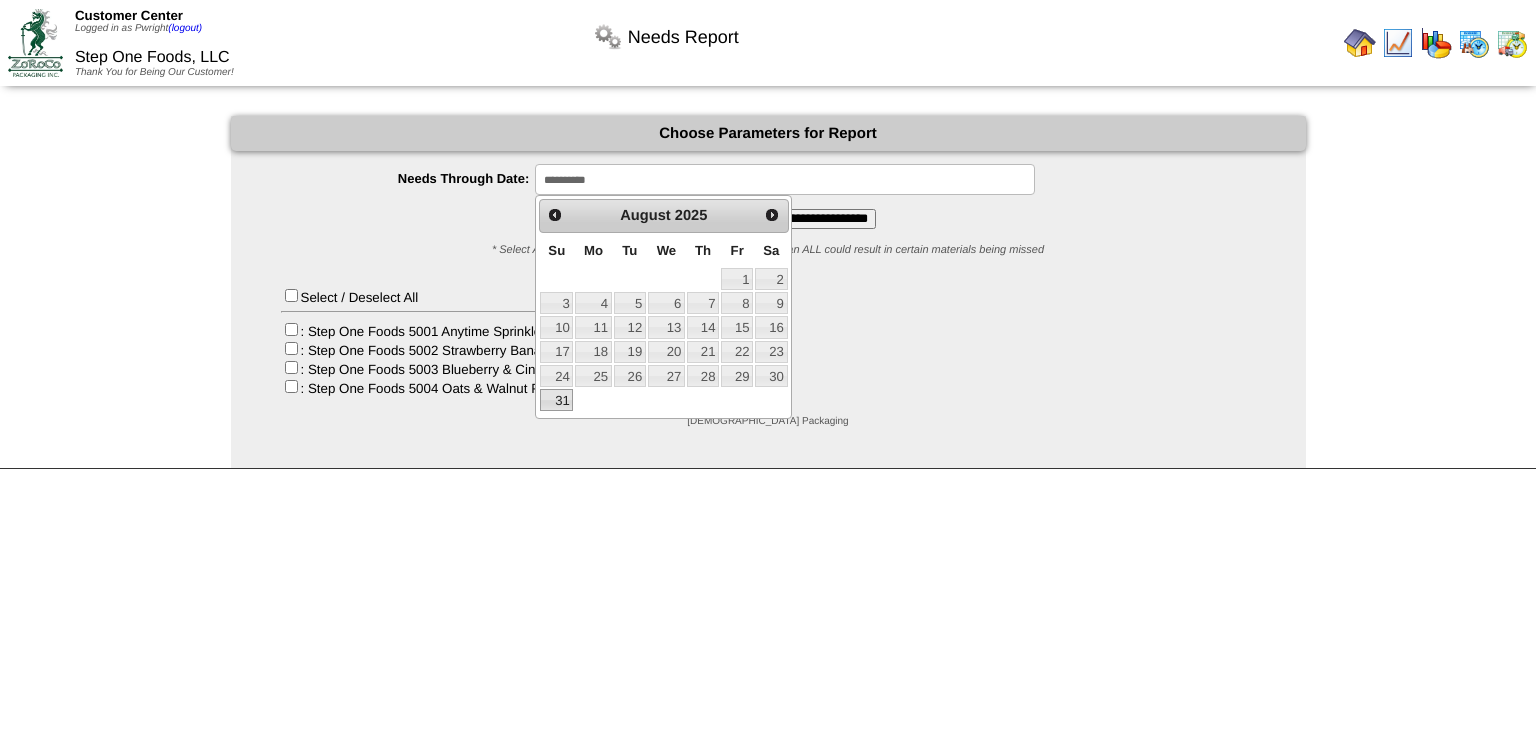 click on "31" at bounding box center [556, 400] 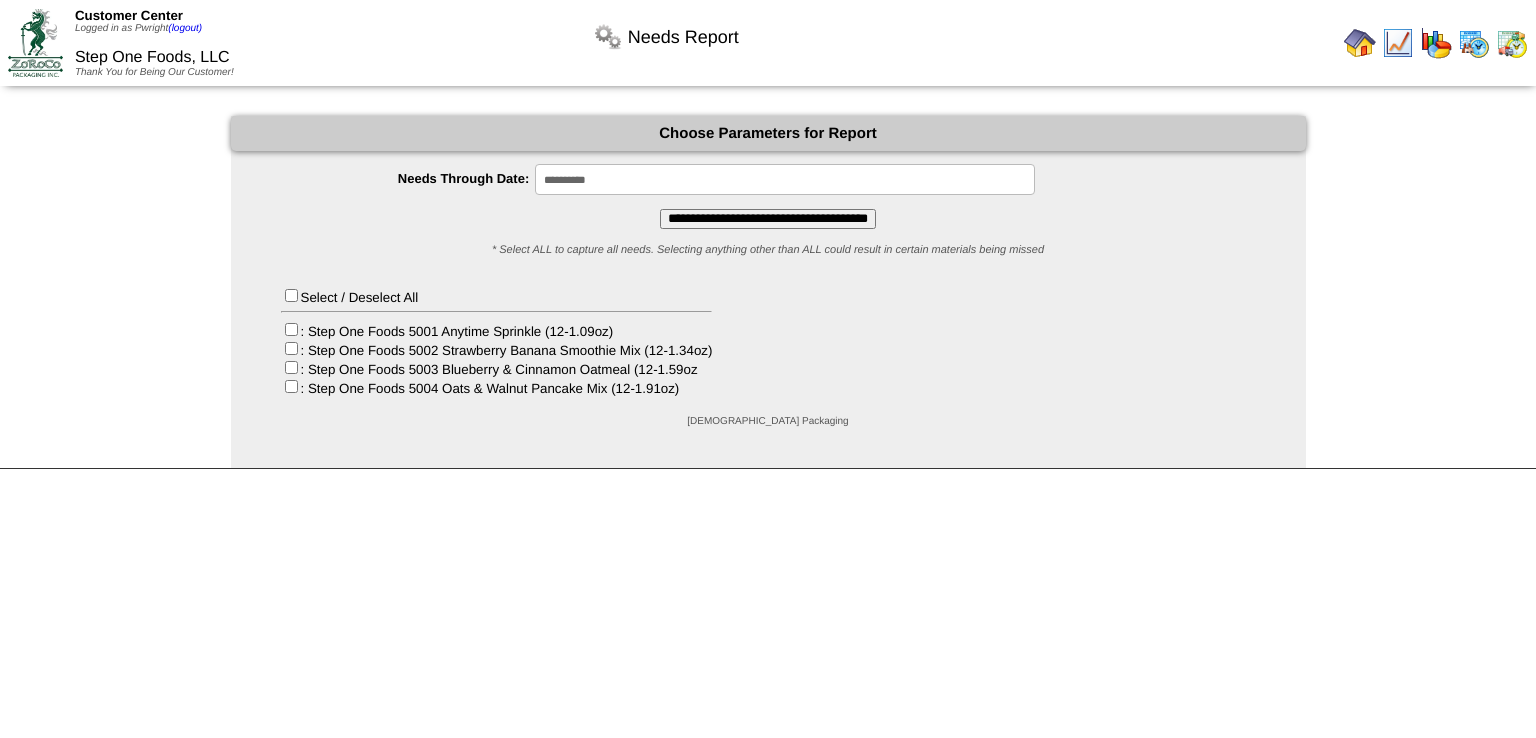 click on "**********" at bounding box center (768, 219) 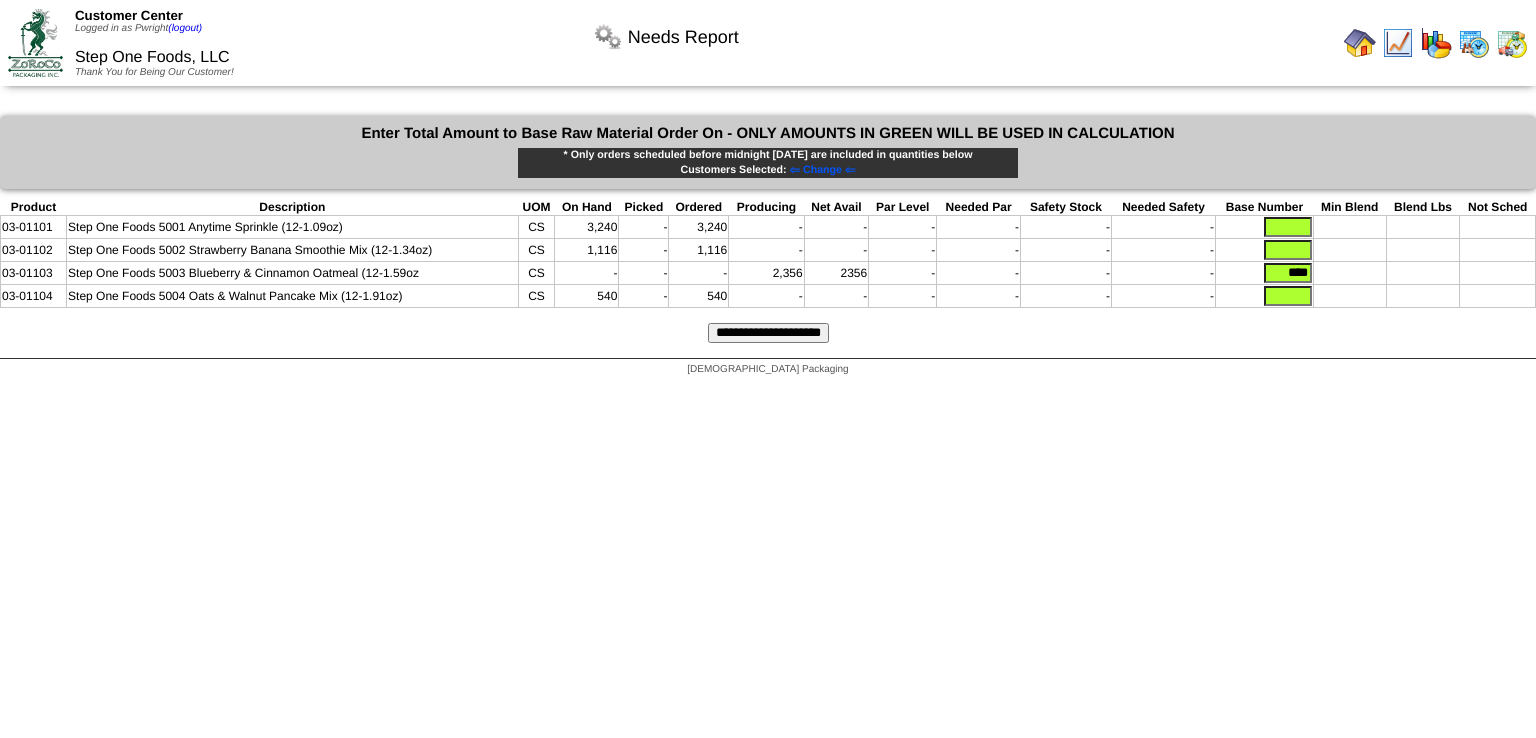 scroll, scrollTop: 0, scrollLeft: 0, axis: both 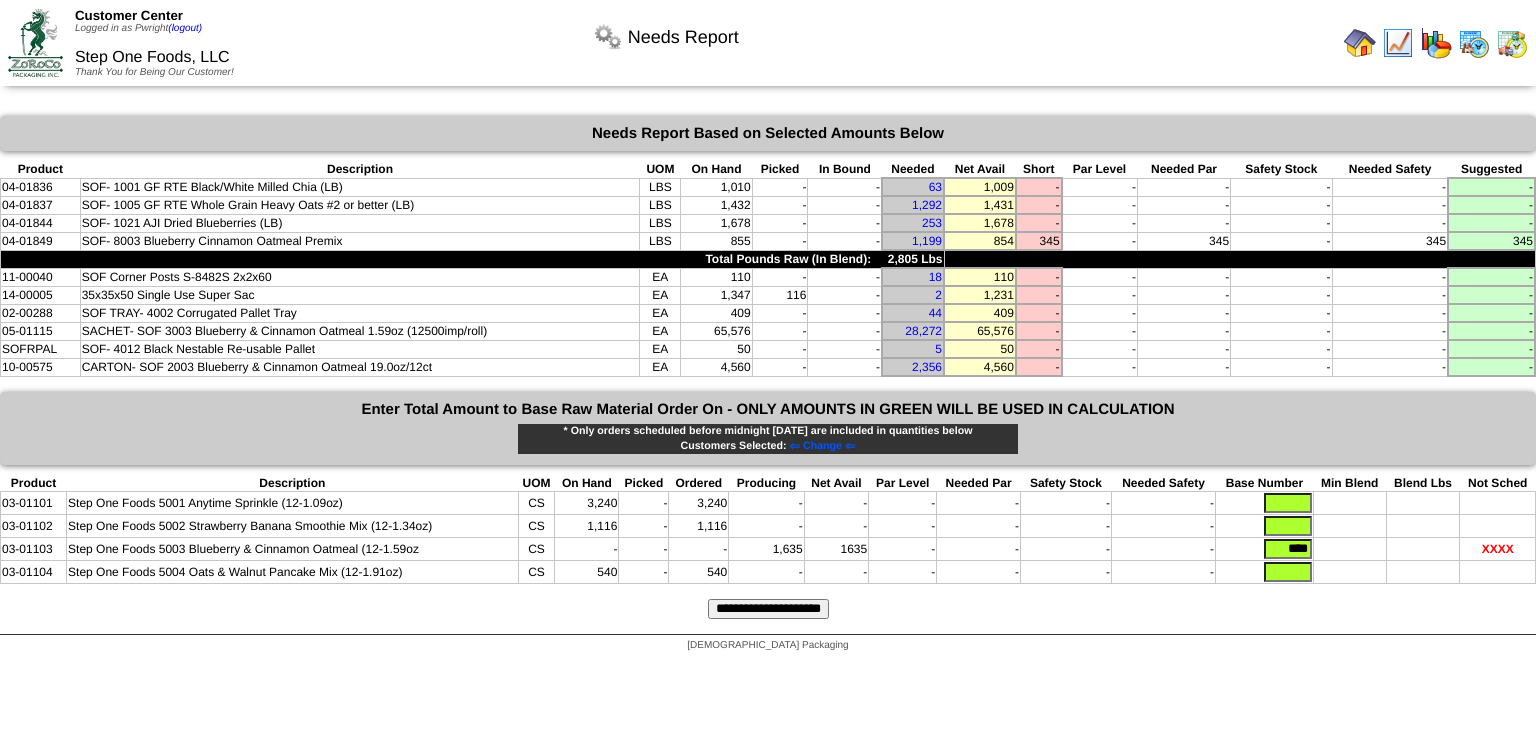 click at bounding box center (1360, 43) 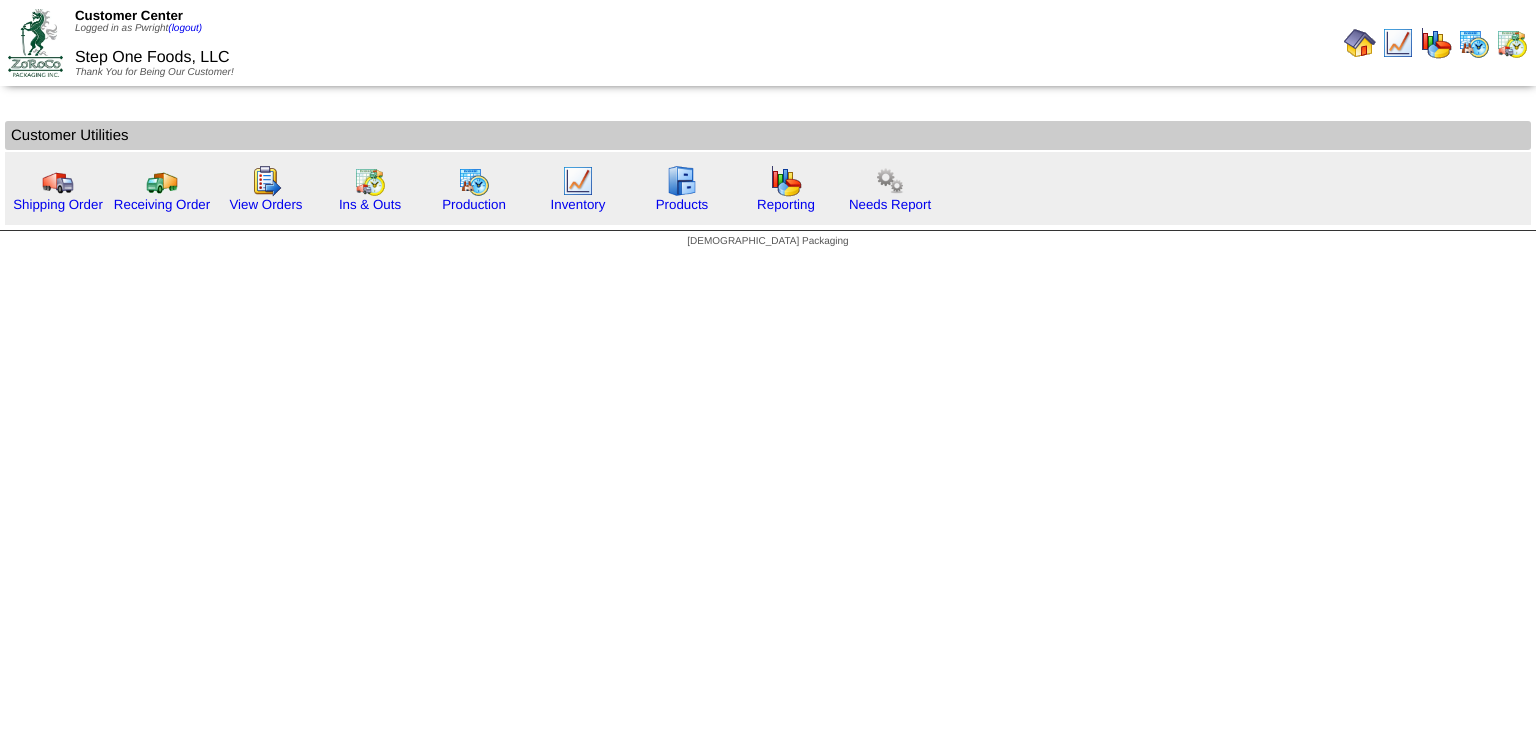 scroll, scrollTop: 0, scrollLeft: 0, axis: both 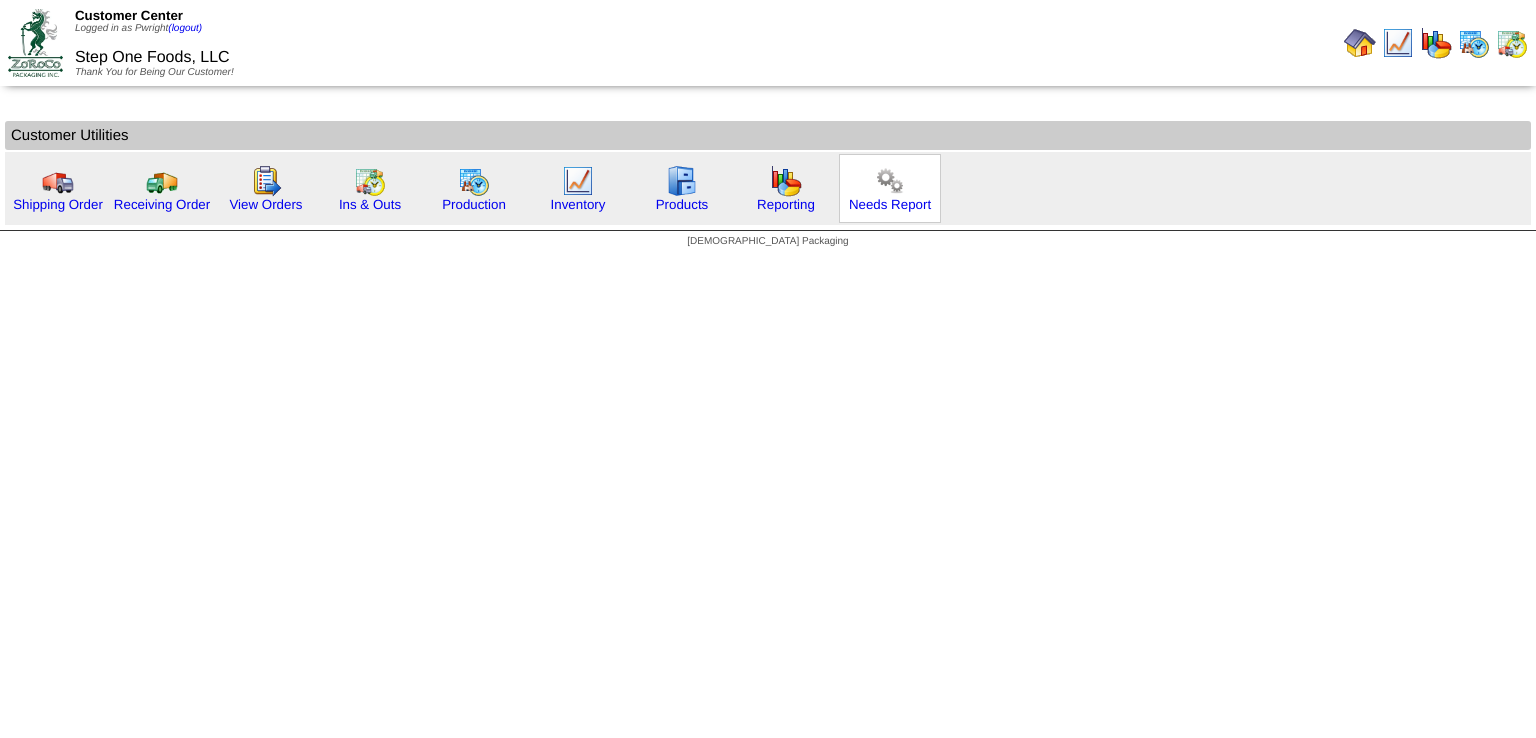 click at bounding box center (890, 181) 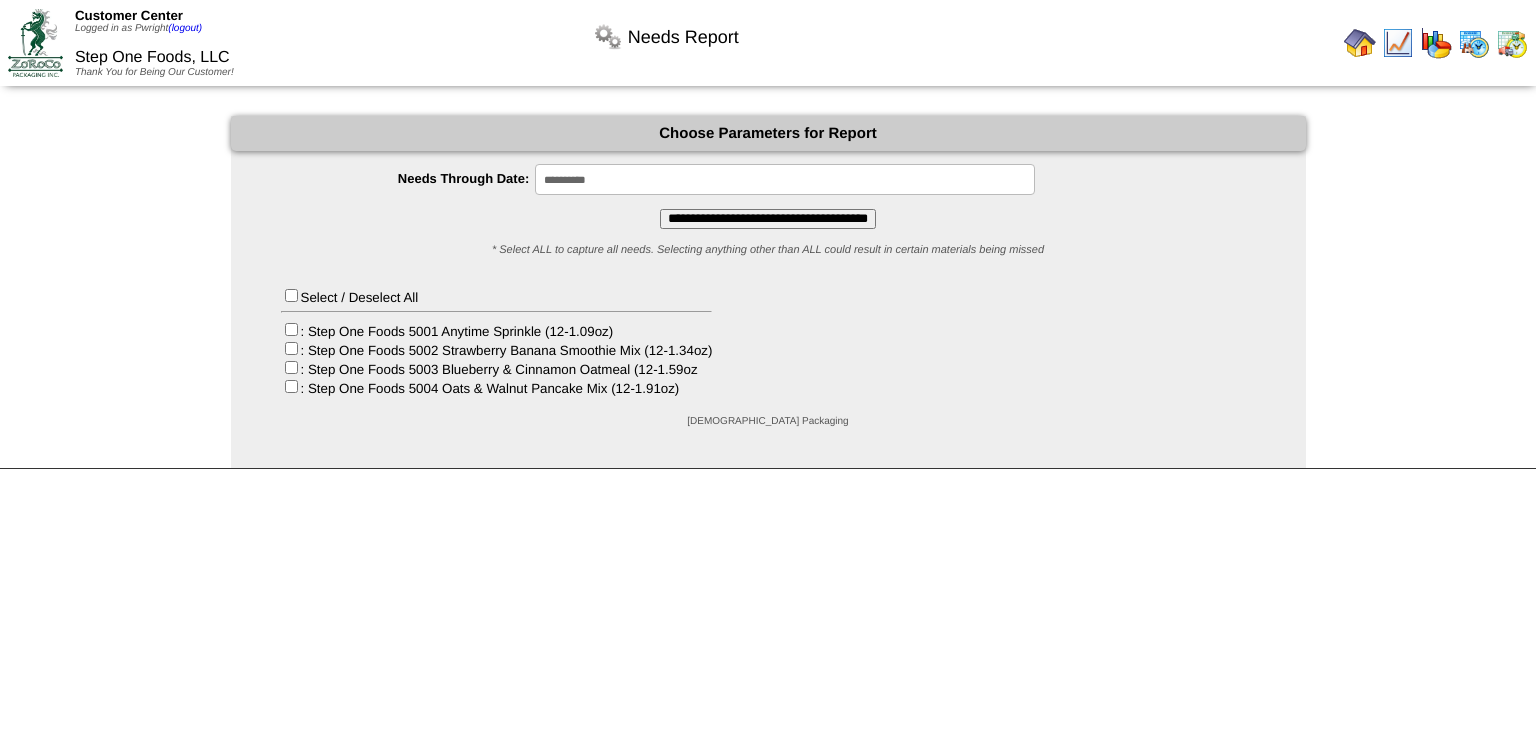 scroll, scrollTop: 0, scrollLeft: 0, axis: both 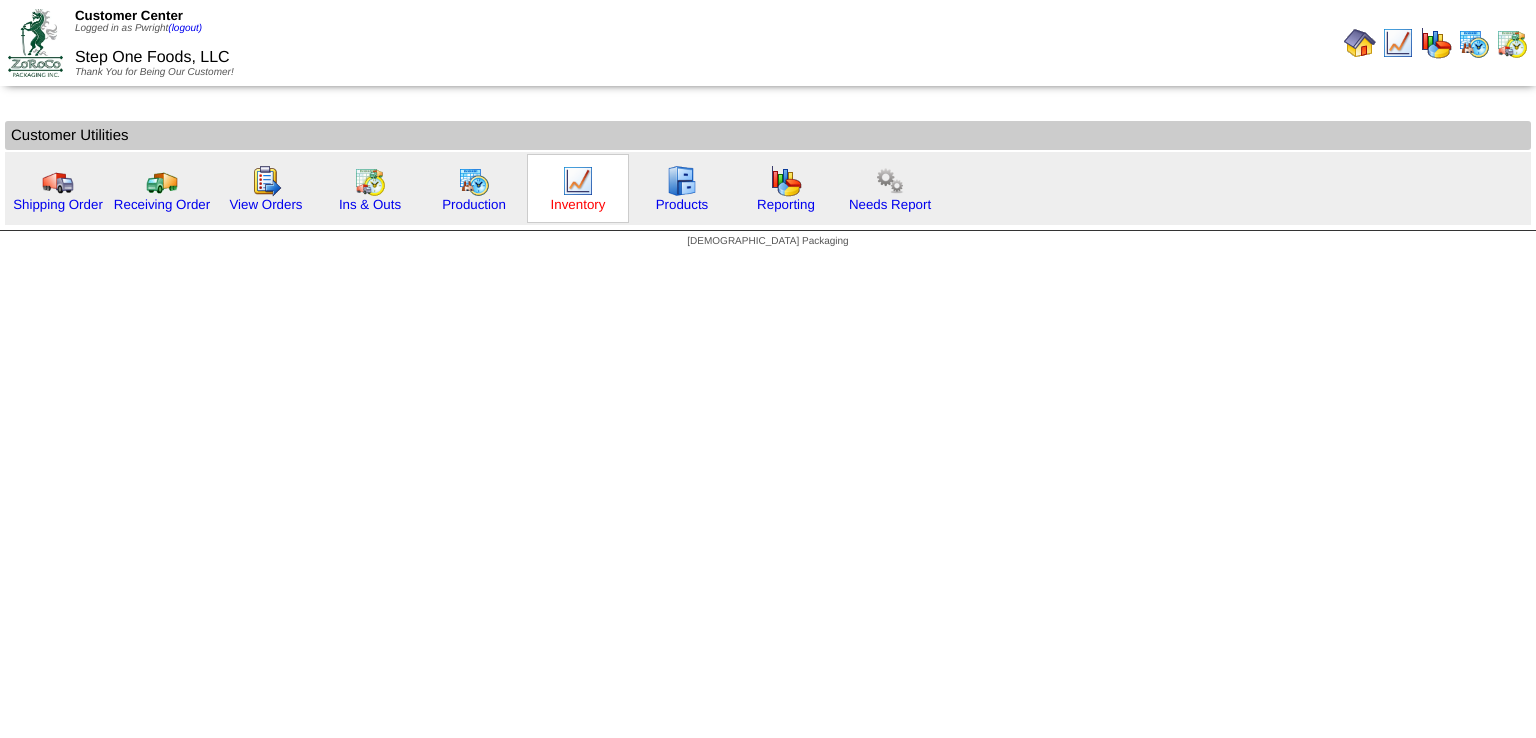 click on "Inventory" at bounding box center (578, 204) 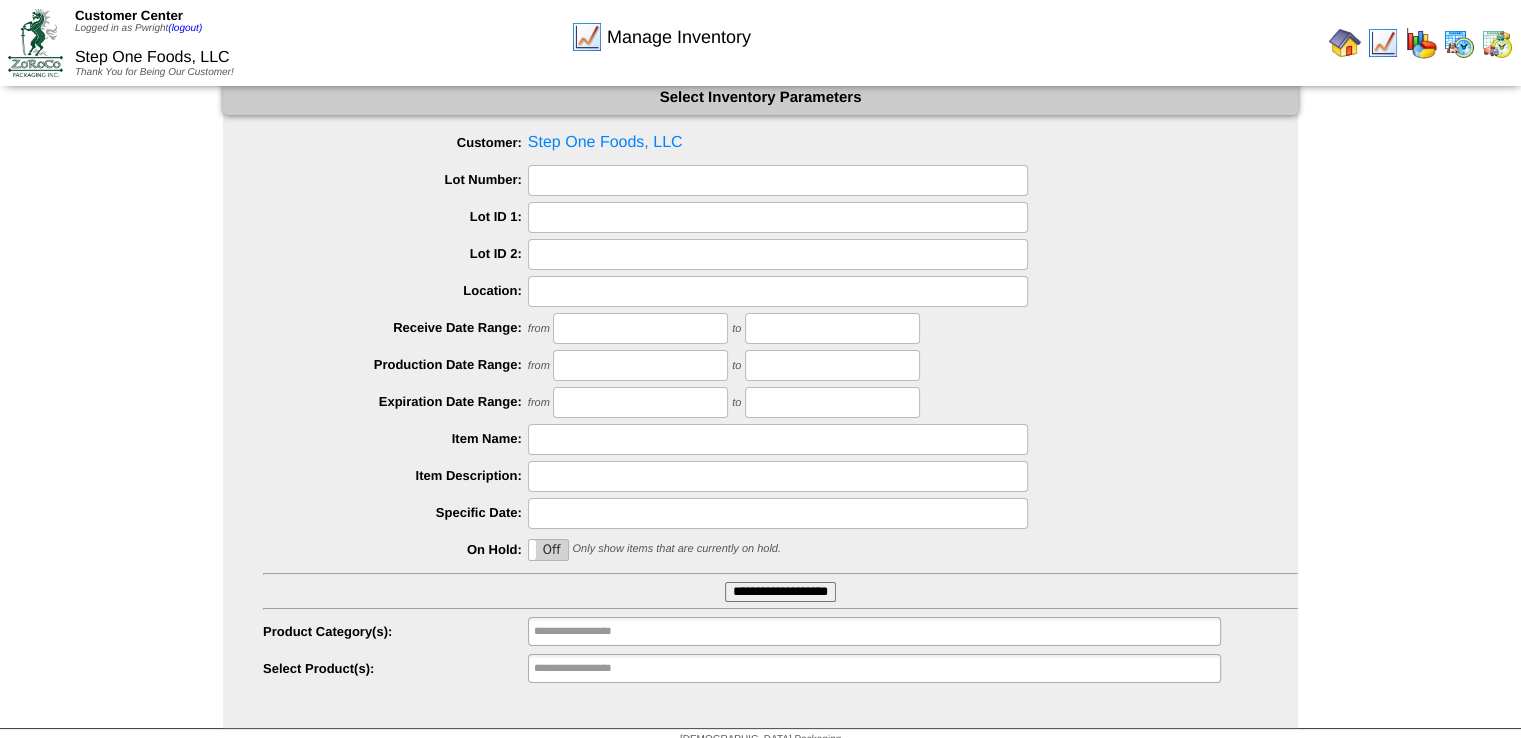 scroll, scrollTop: 55, scrollLeft: 0, axis: vertical 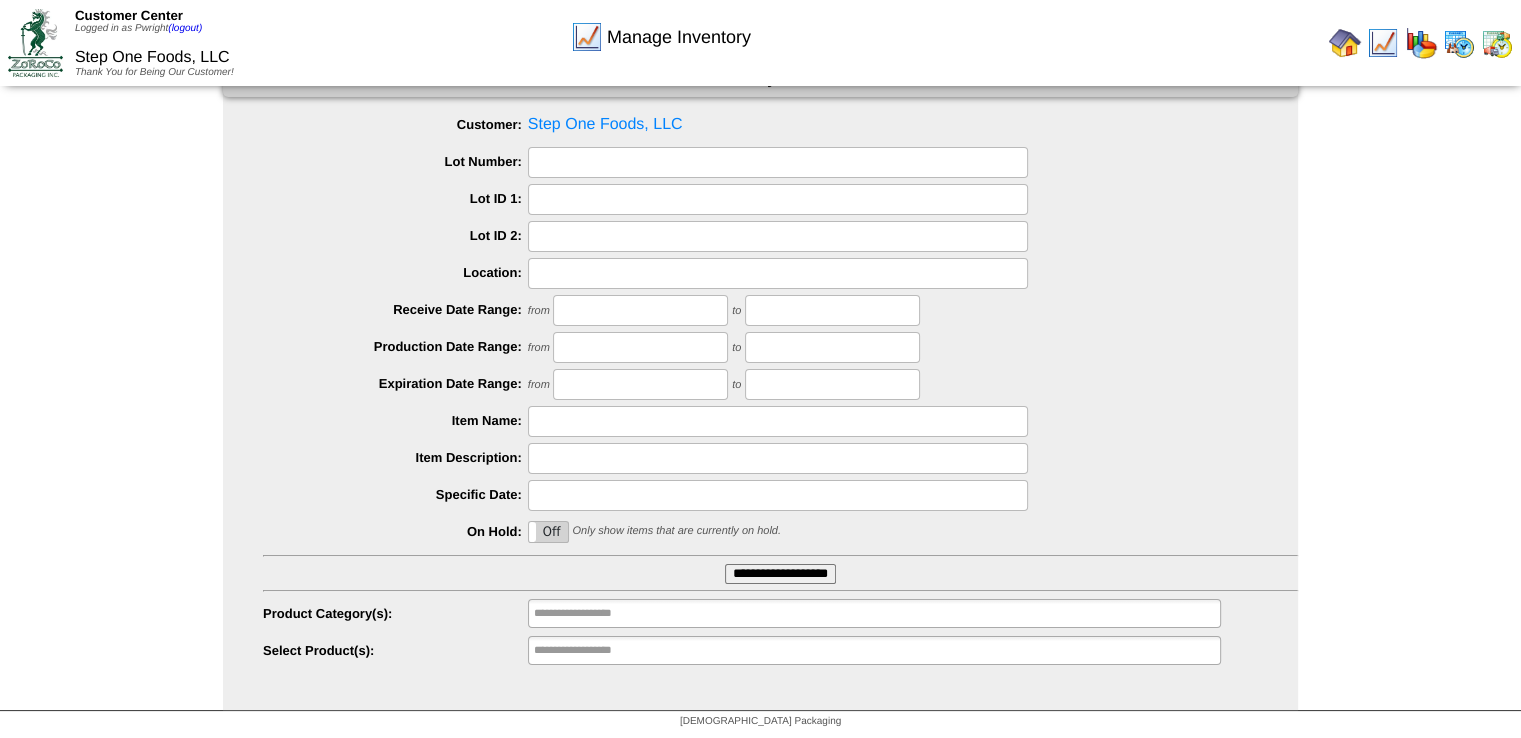 click on "**********" at bounding box center (780, 574) 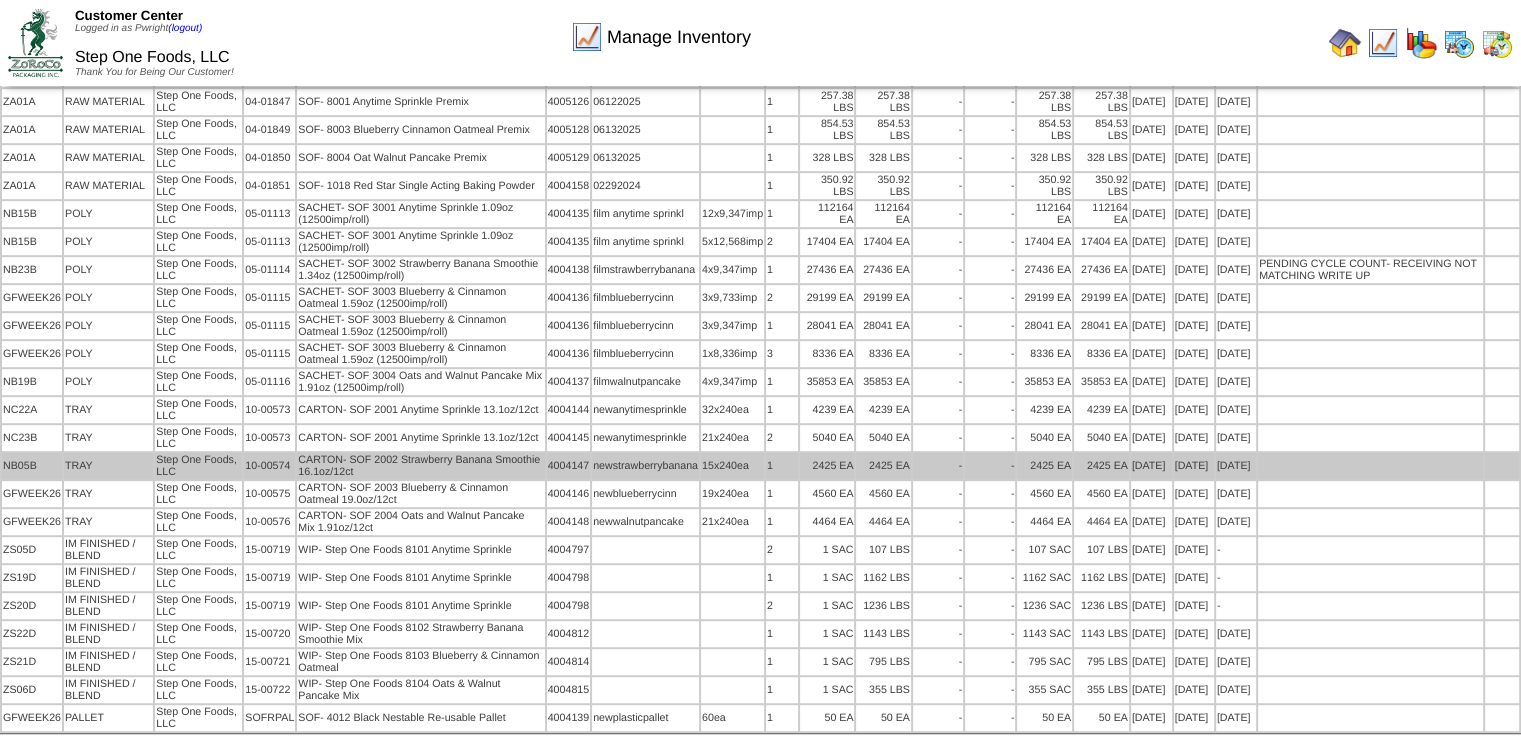 scroll, scrollTop: 929, scrollLeft: 0, axis: vertical 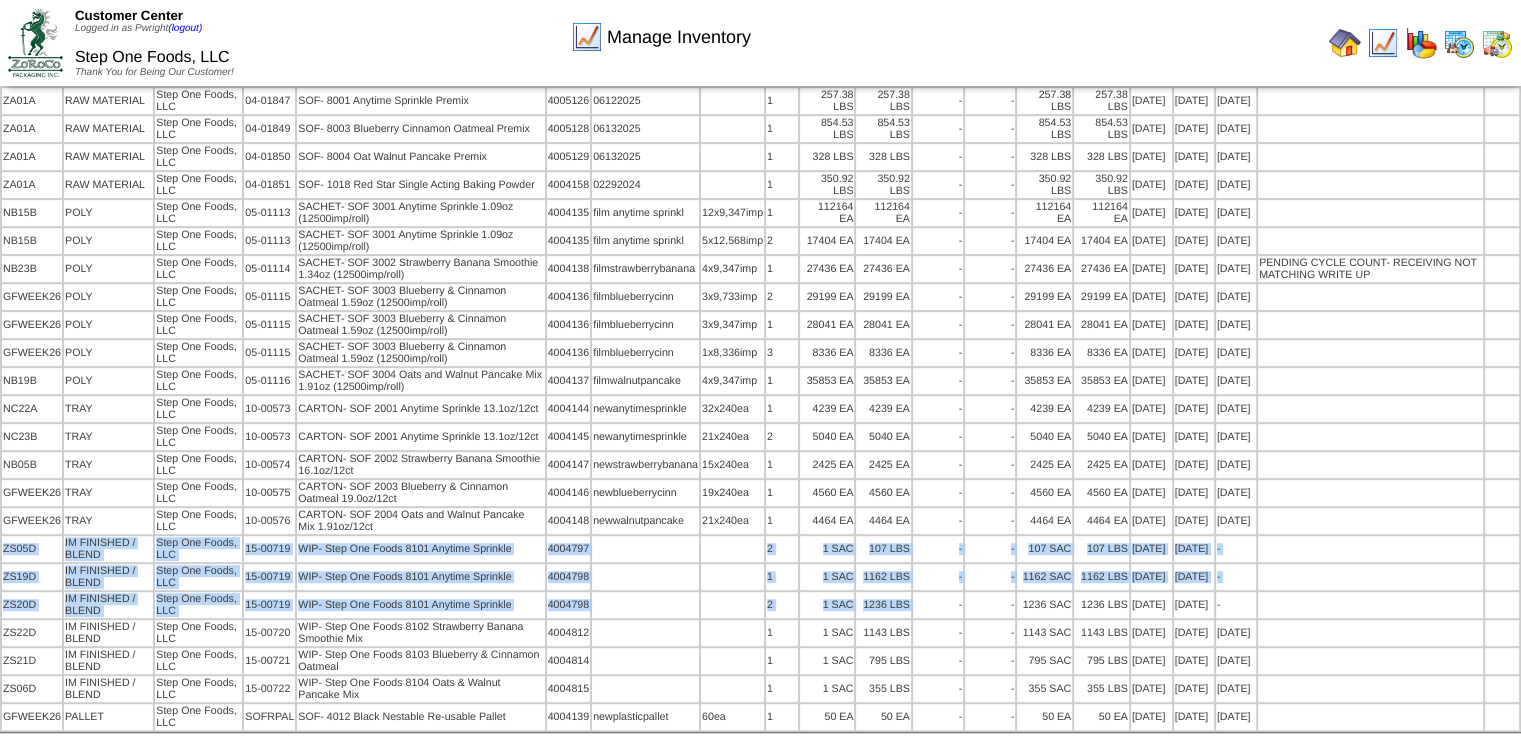 drag, startPoint x: 913, startPoint y: 585, endPoint x: 0, endPoint y: 525, distance: 914.9694 